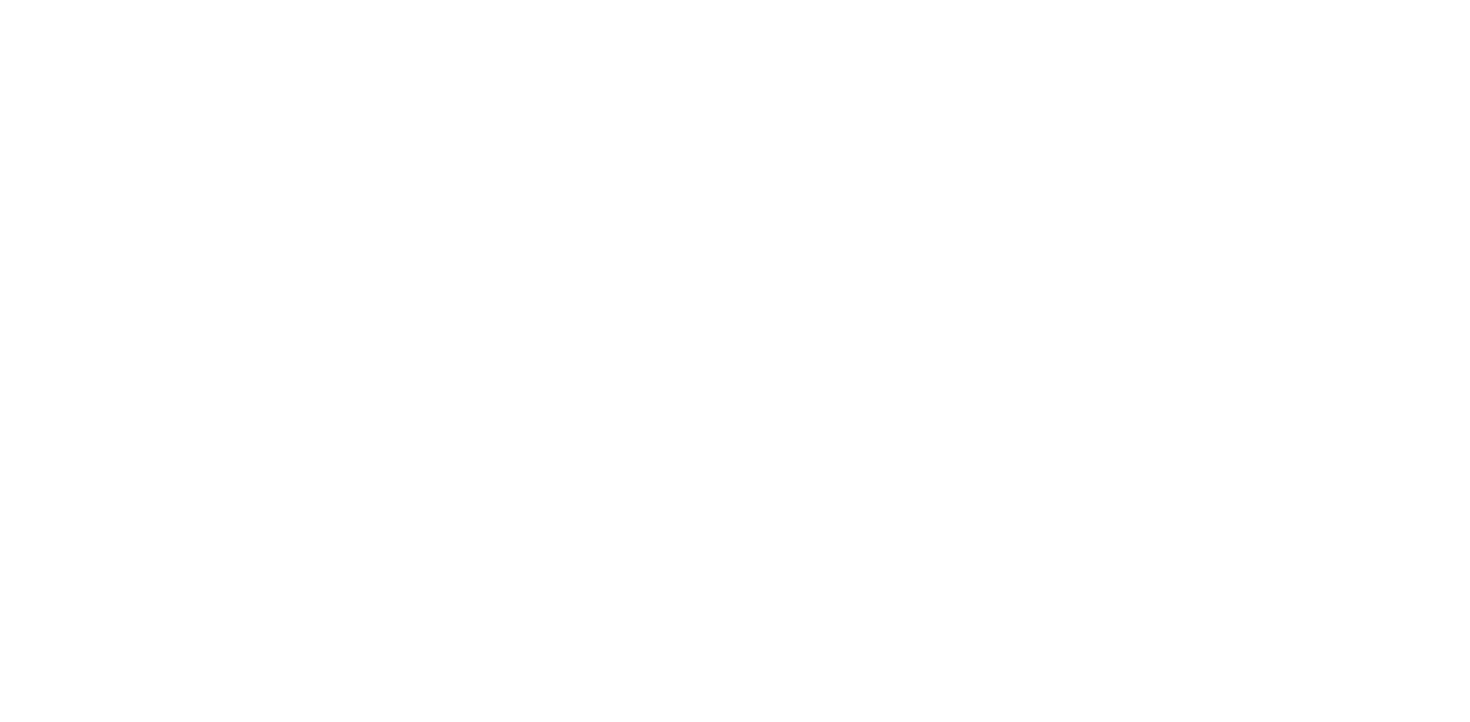 scroll, scrollTop: 0, scrollLeft: 0, axis: both 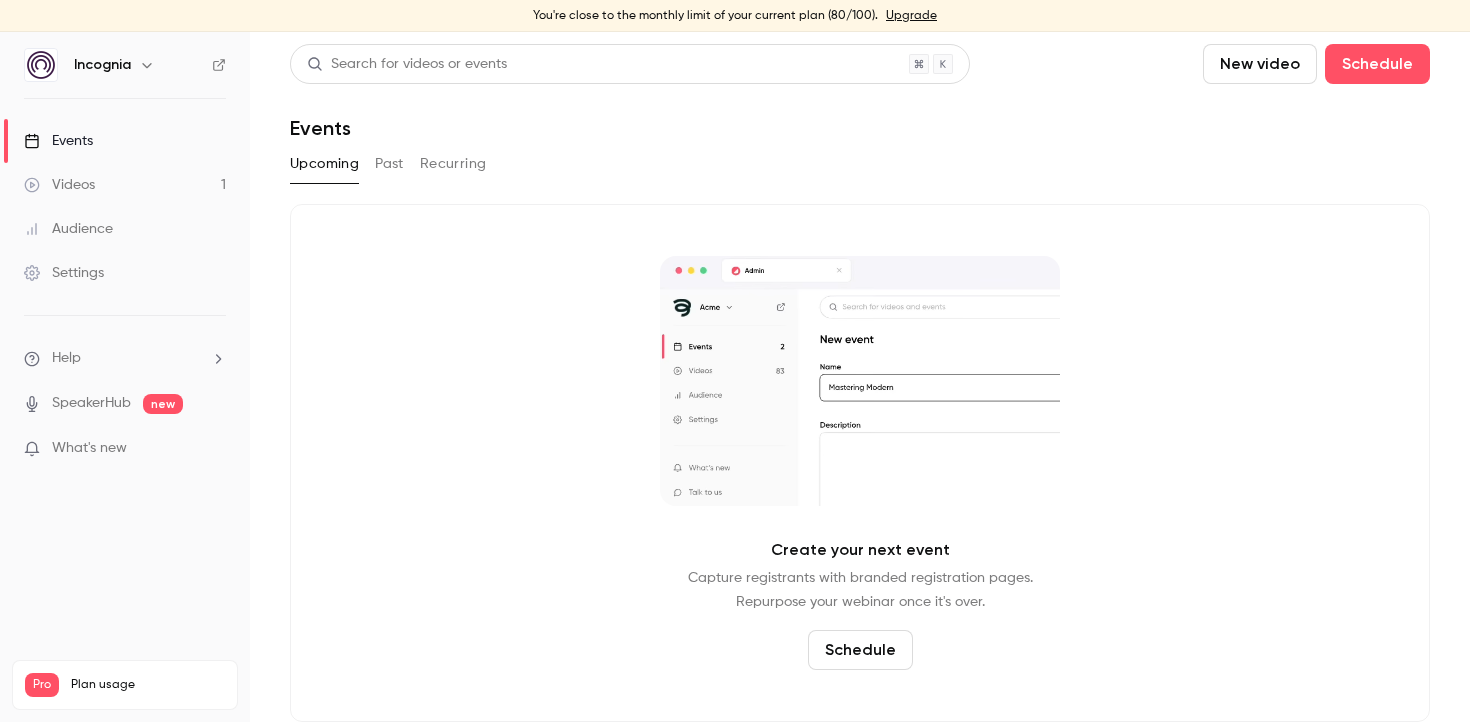 click on "Past" at bounding box center [389, 164] 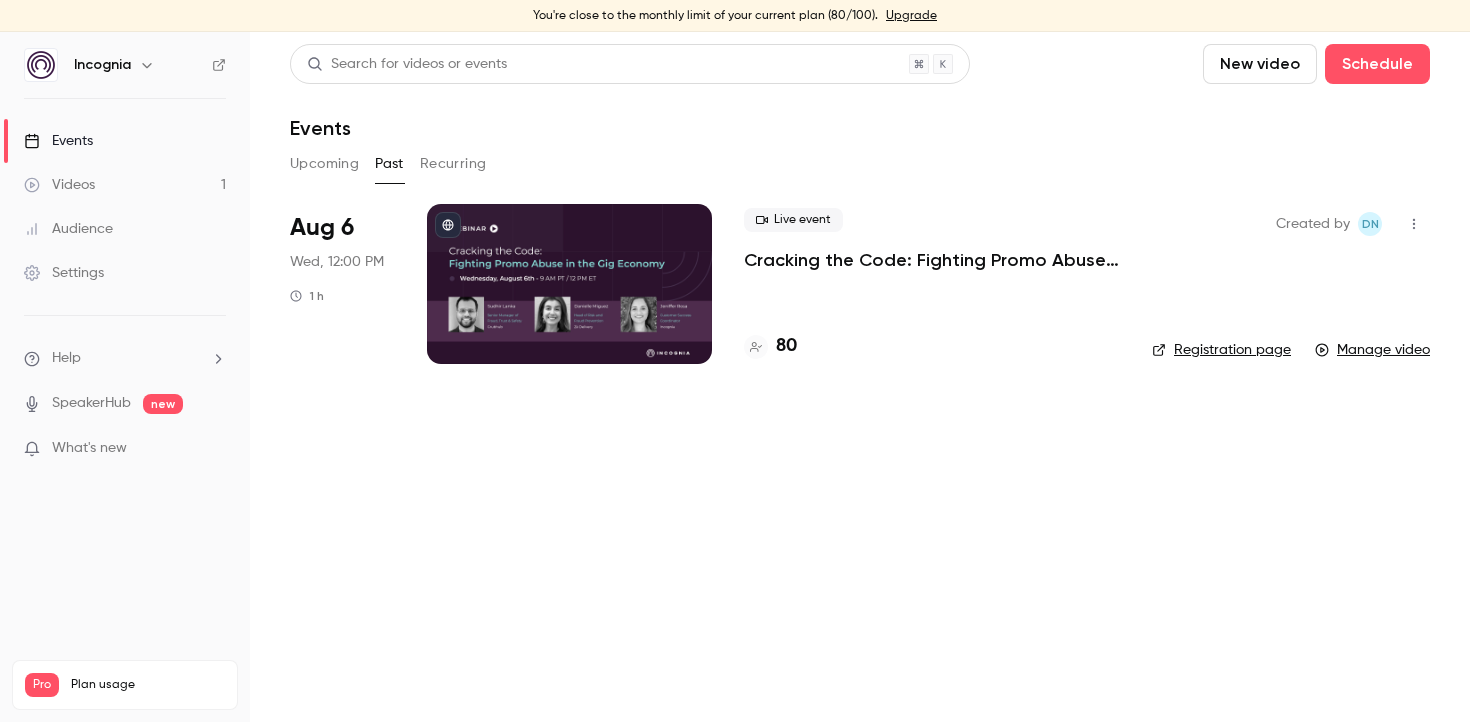 click on "Cracking the Code: Fighting Promo Abuse in the Gig Economy" at bounding box center [932, 260] 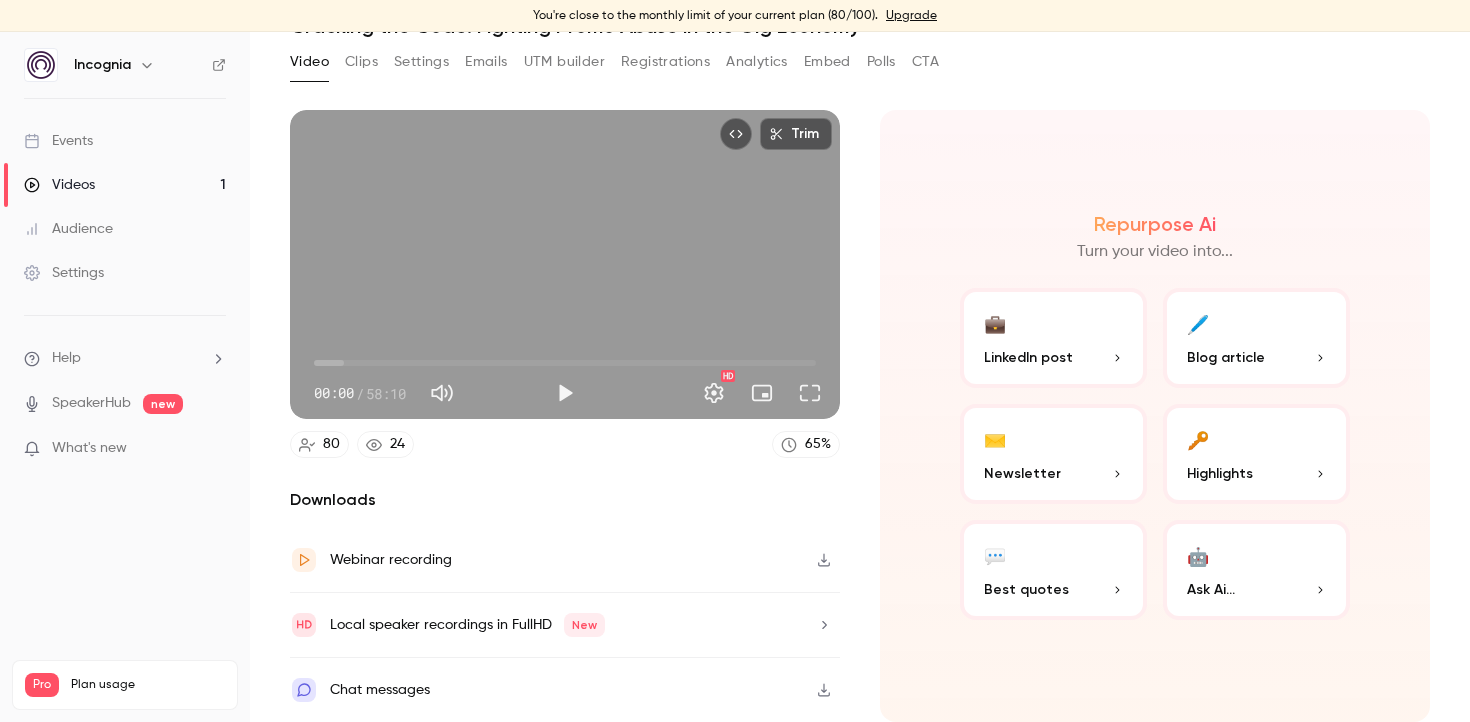 scroll, scrollTop: 0, scrollLeft: 0, axis: both 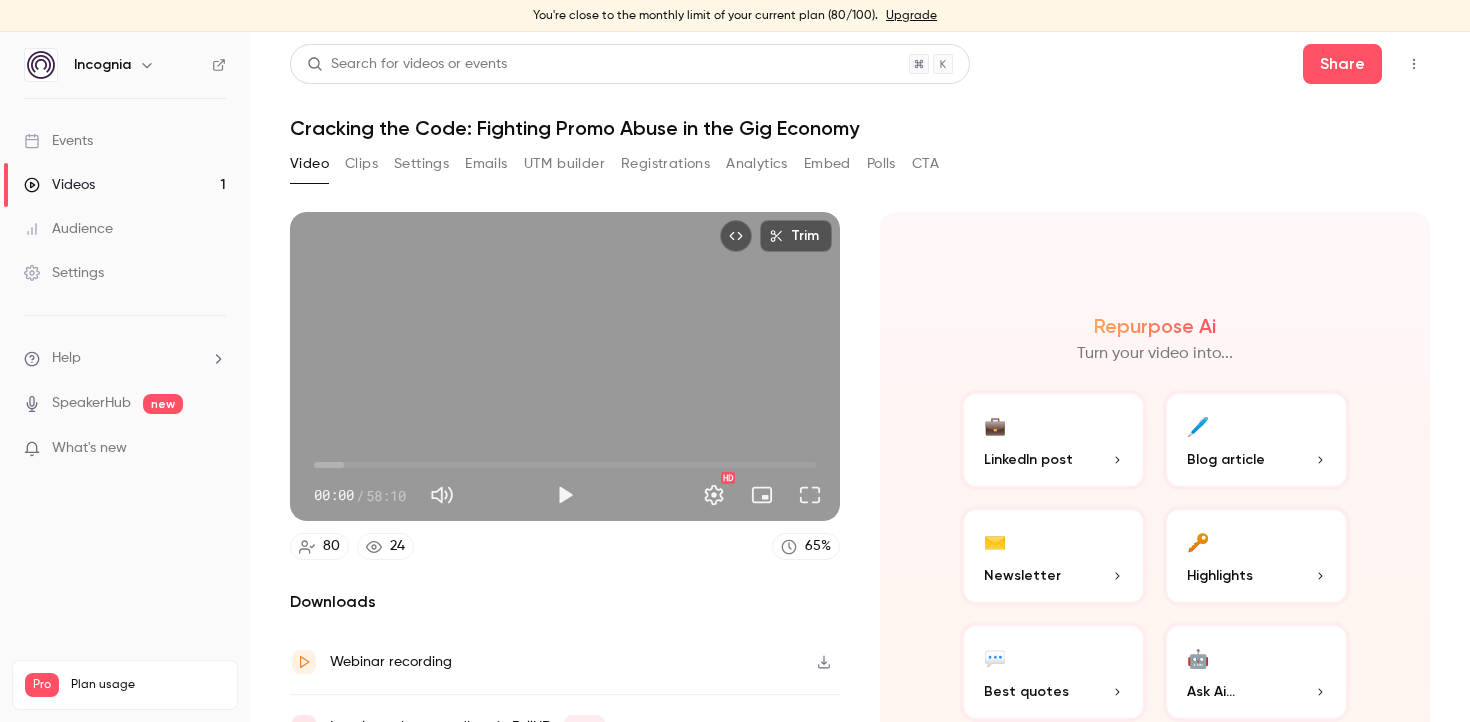 click on "Registrations" at bounding box center [665, 164] 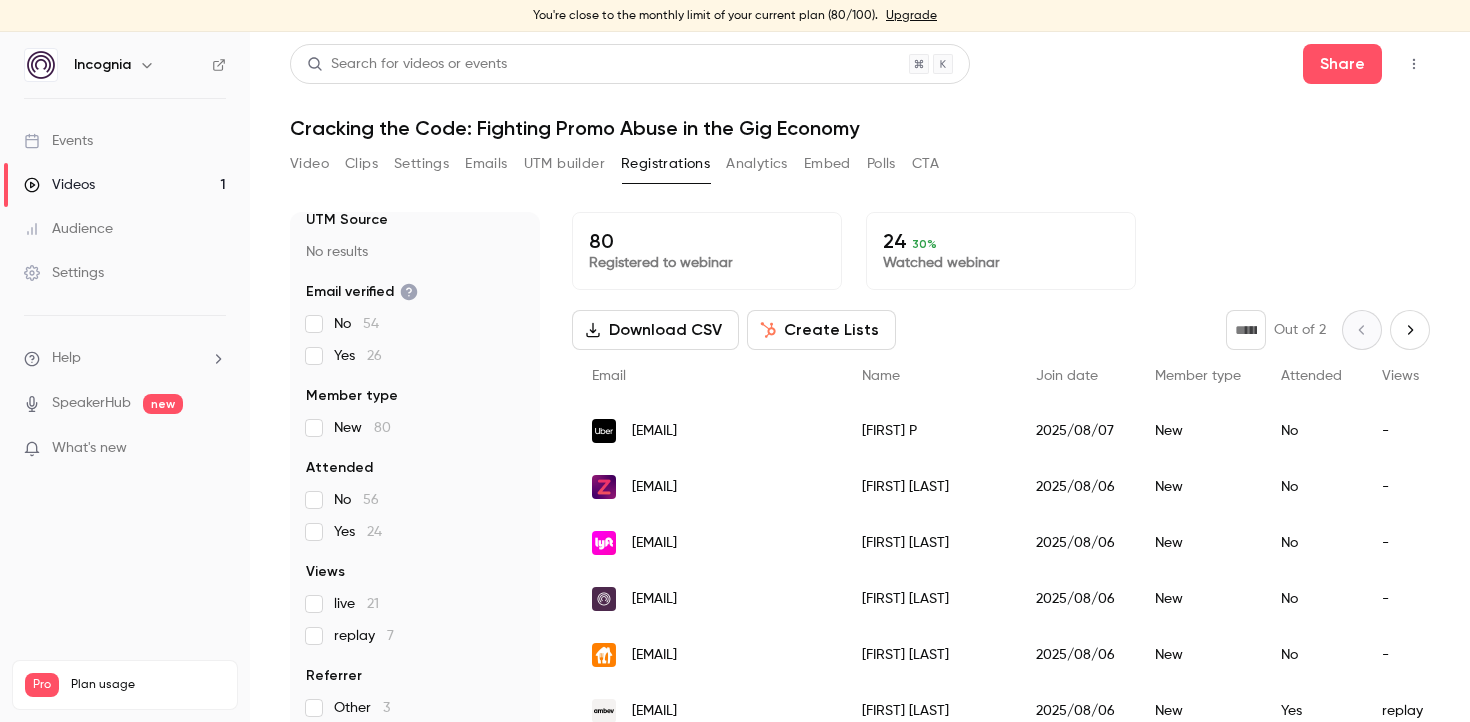 scroll, scrollTop: 0, scrollLeft: 0, axis: both 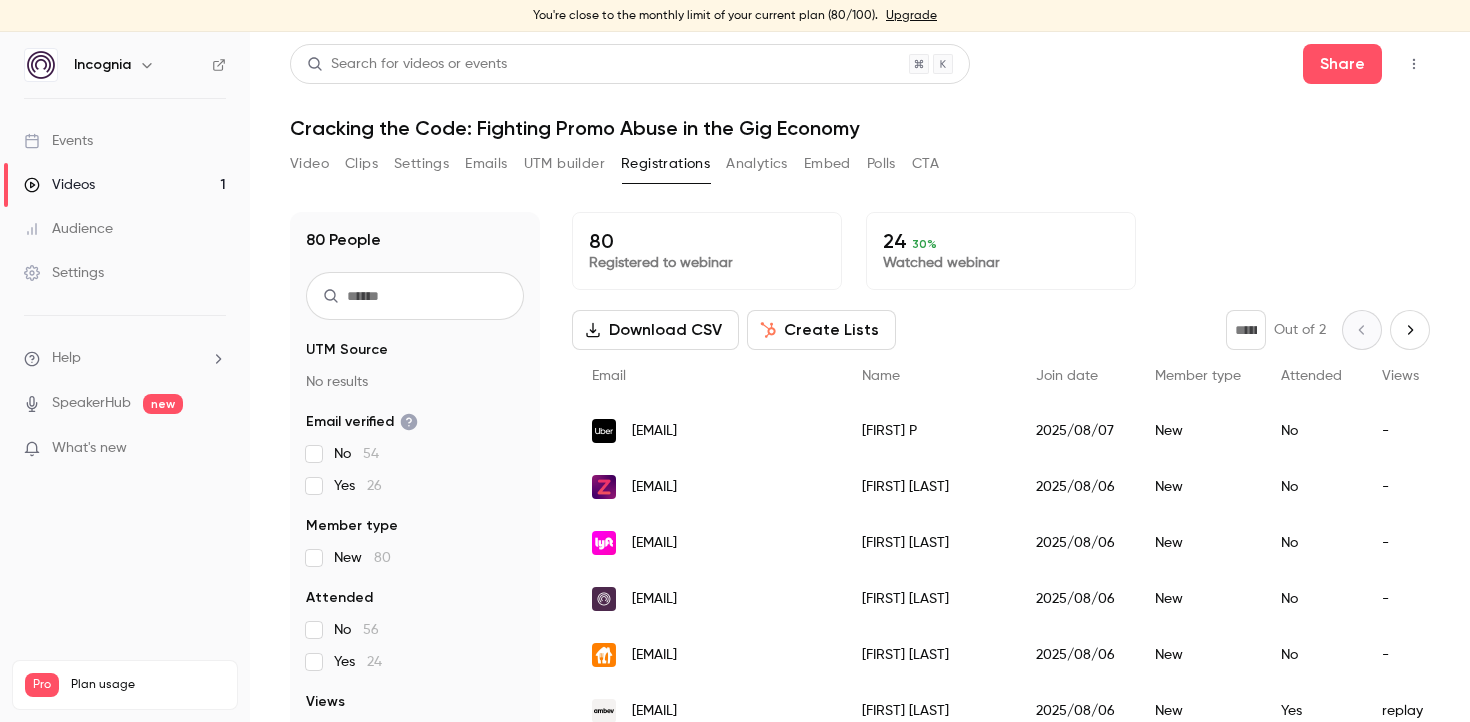 click on "[EMAIL]" at bounding box center (654, 431) 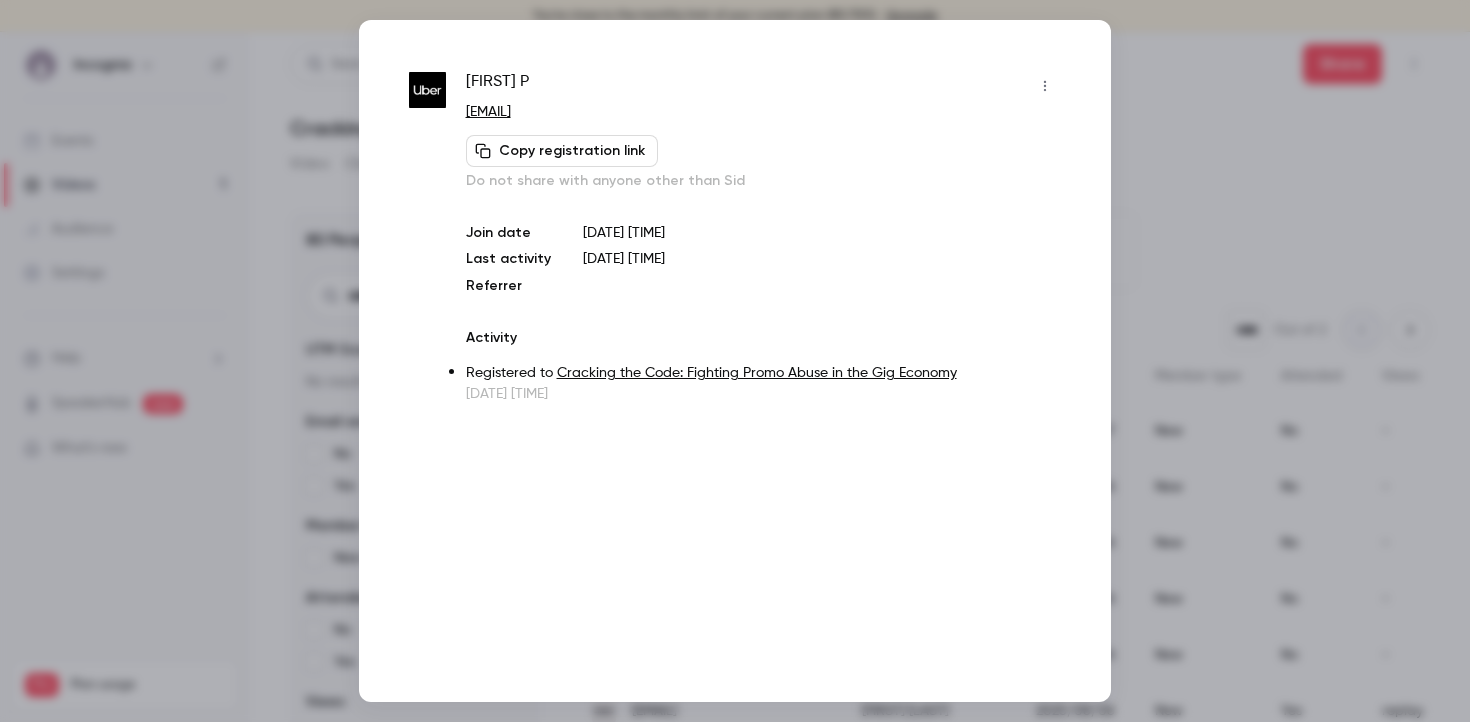 click at bounding box center (735, 361) 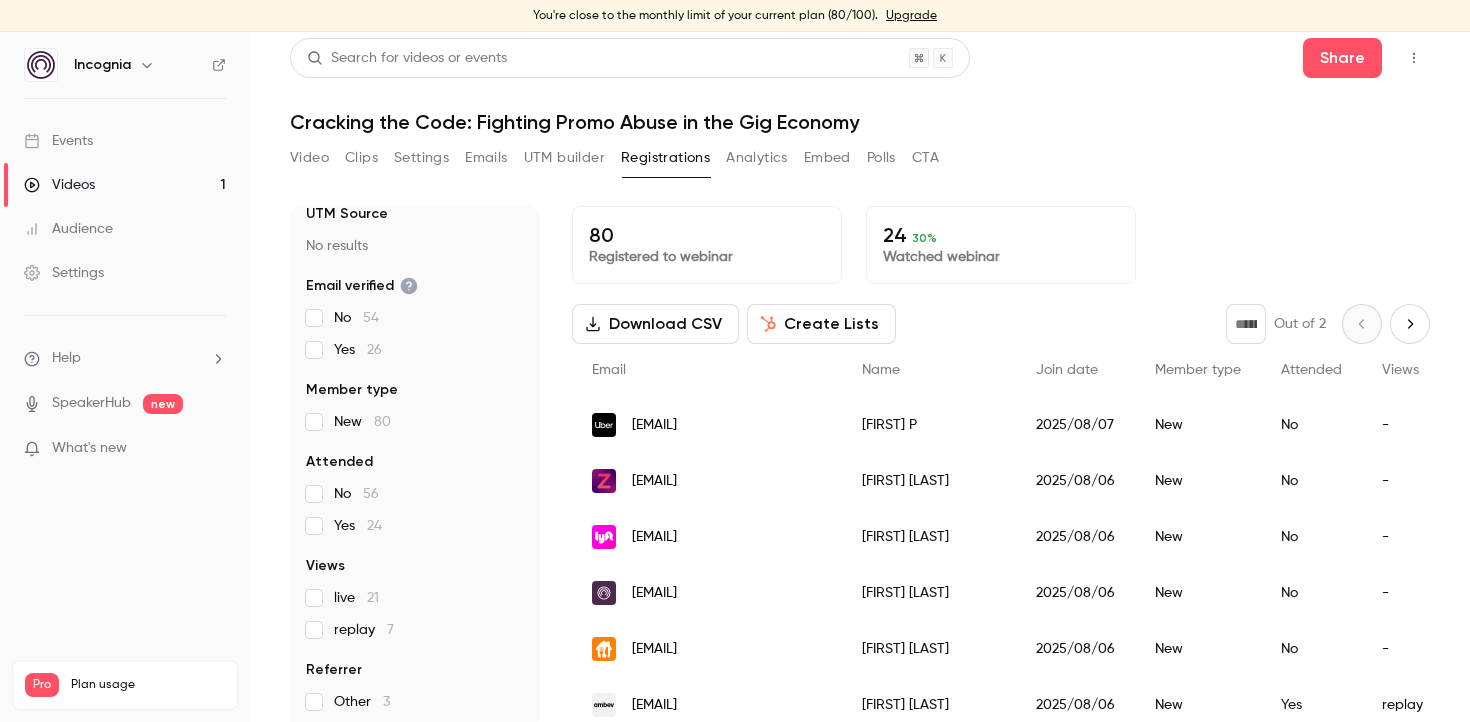 scroll, scrollTop: 0, scrollLeft: 0, axis: both 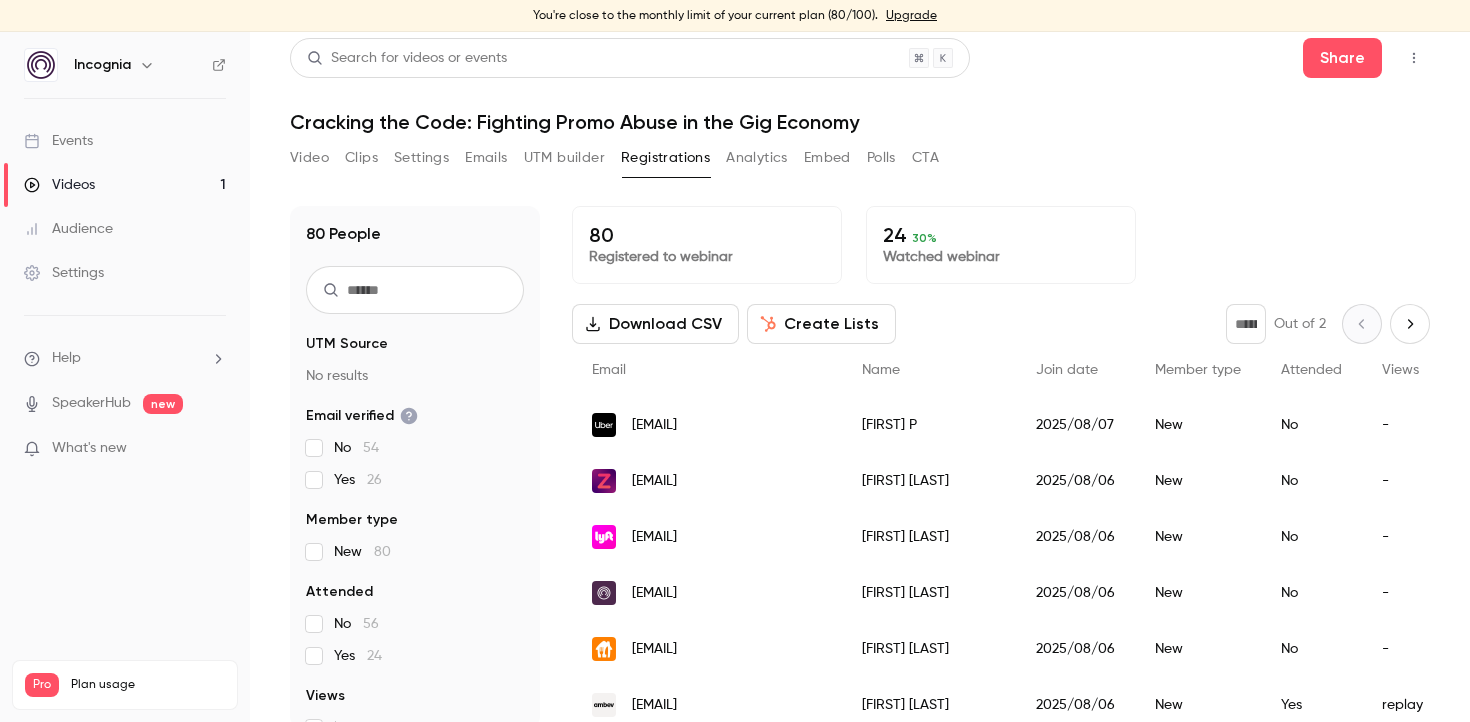 click on "Clips" at bounding box center [361, 158] 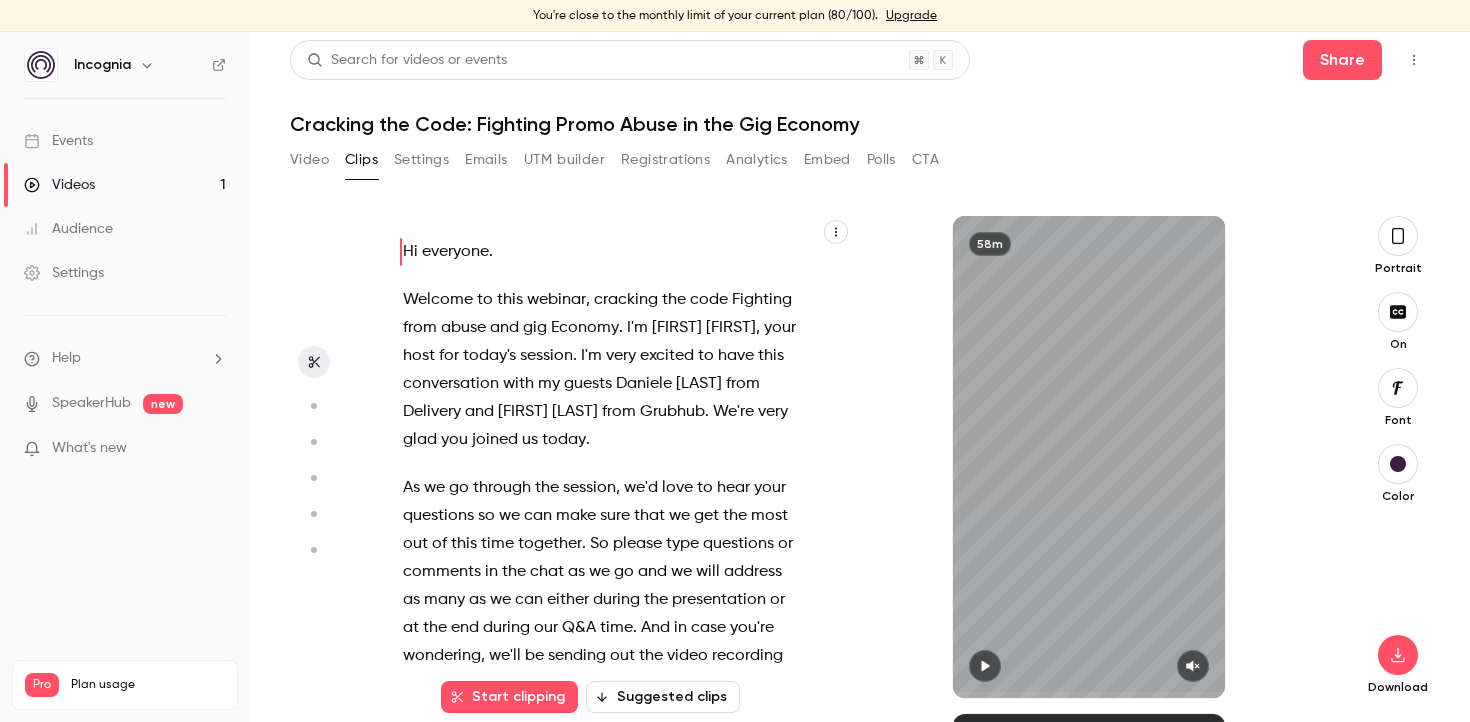 scroll, scrollTop: 0, scrollLeft: 0, axis: both 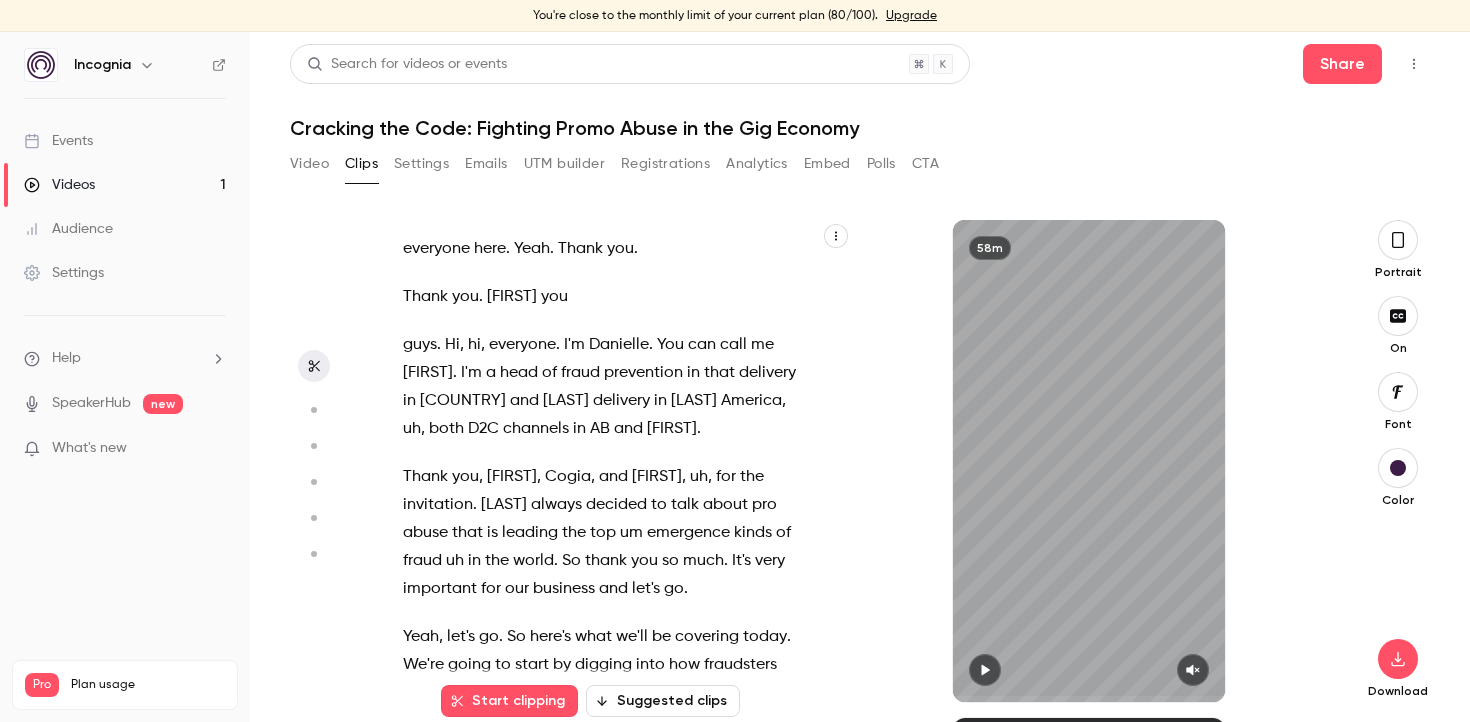click on "Suggested clips" at bounding box center [663, 701] 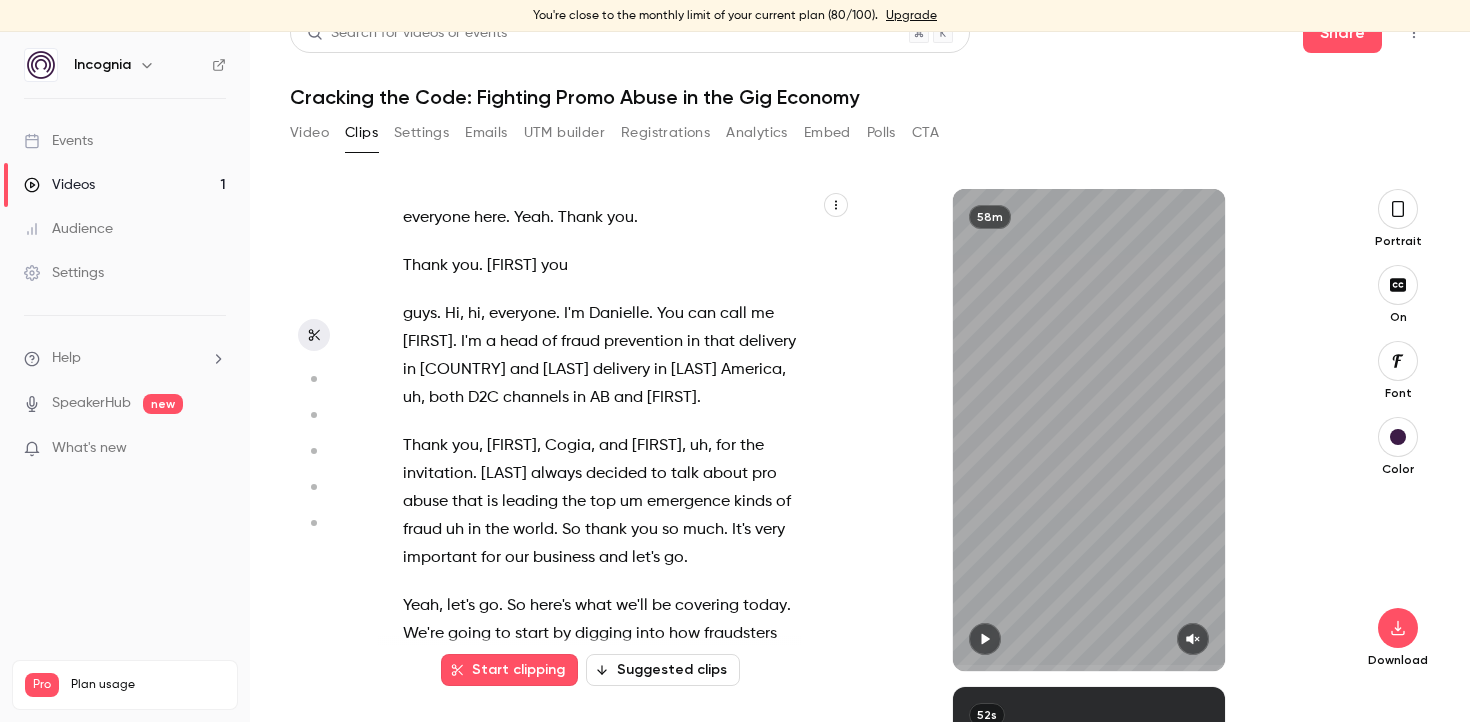 scroll, scrollTop: 32, scrollLeft: 0, axis: vertical 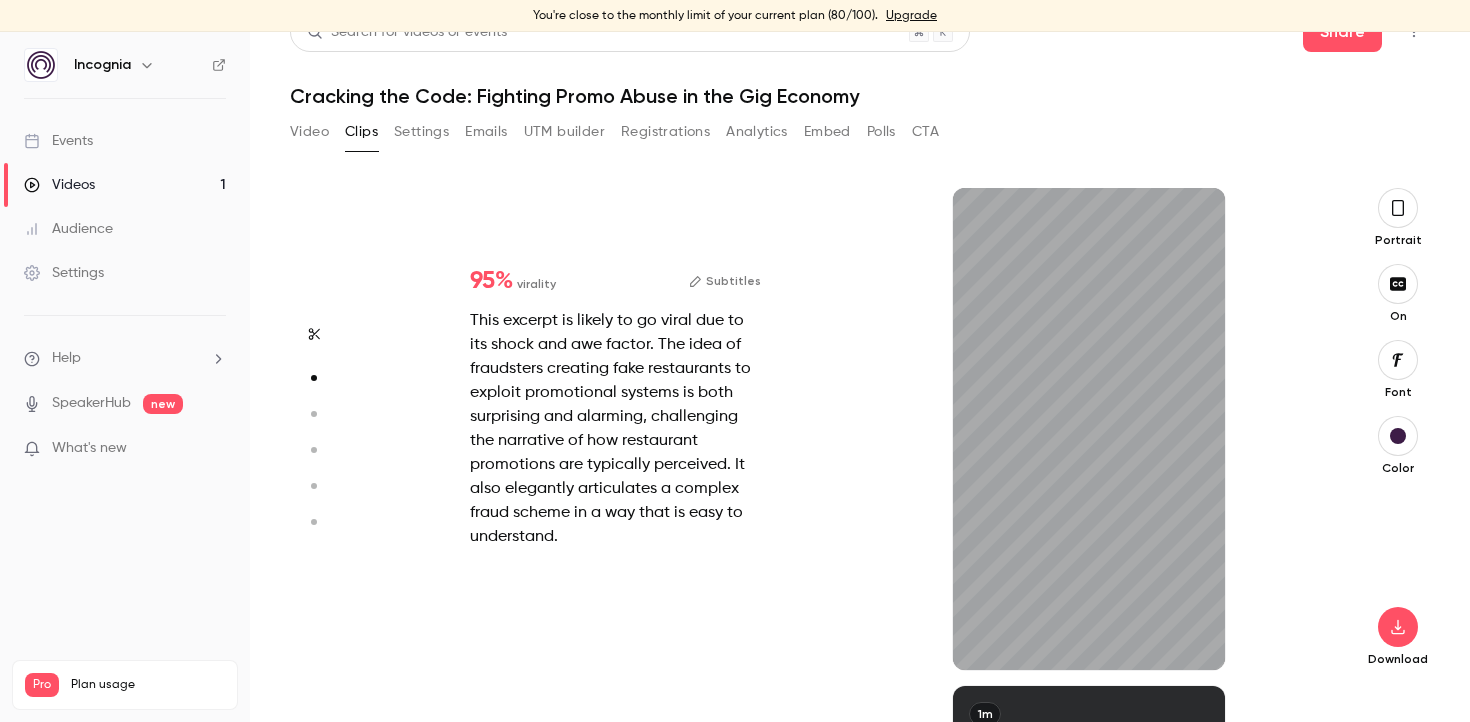 click on "This excerpt is likely to go viral due to its shock and awe factor. The idea of fraudsters creating fake restaurants to exploit promotional systems is both surprising and alarming, challenging the narrative of how restaurant promotions are typically perceived. It also elegantly articulates a complex fraud scheme in a way that is easy to understand." at bounding box center [615, 429] 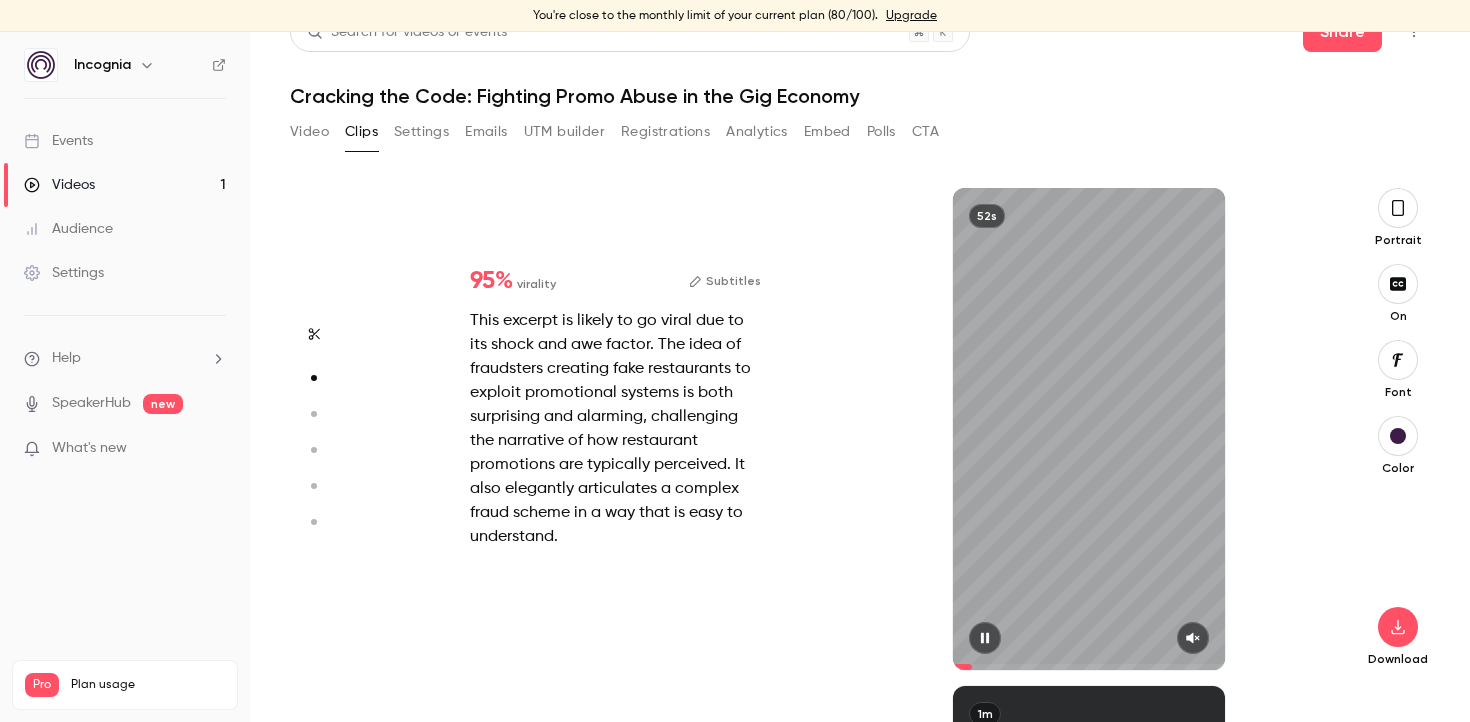 click on "52s" at bounding box center (1088, 429) 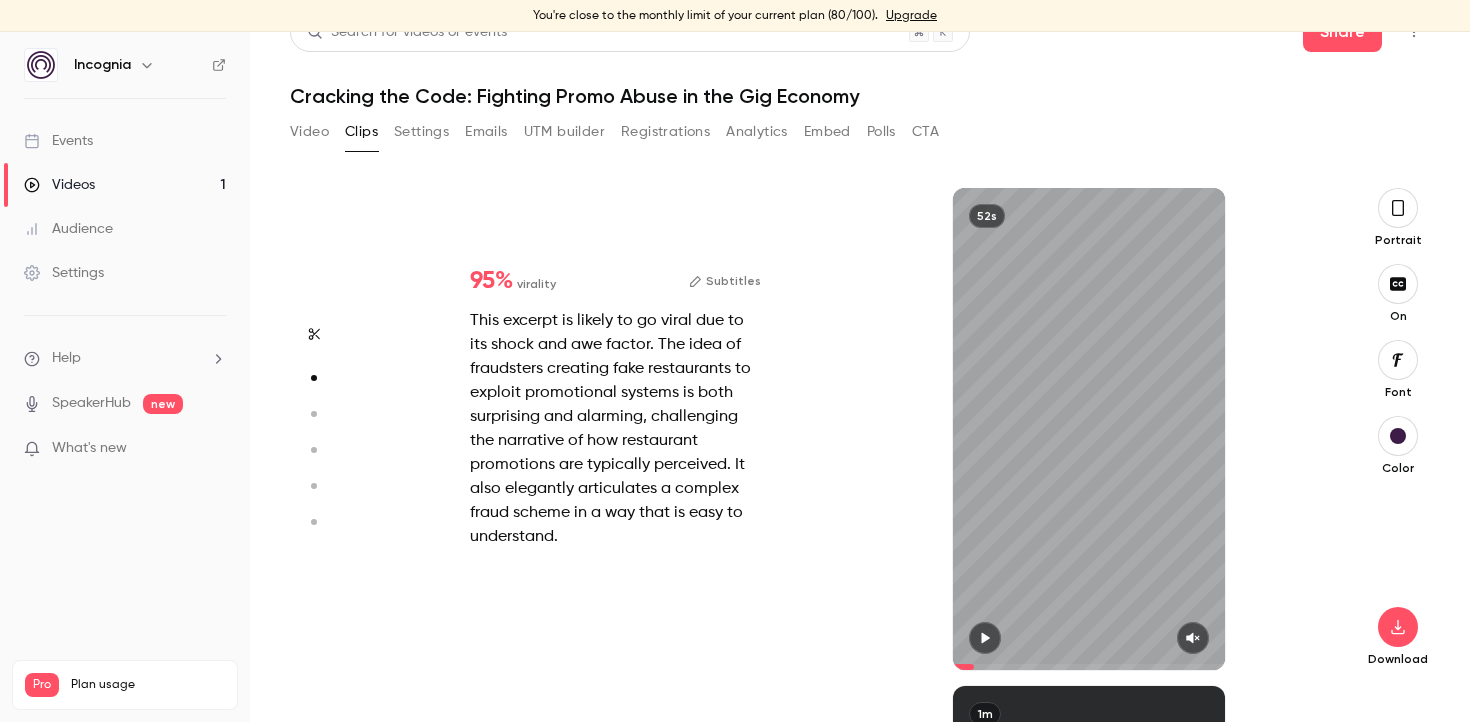 click on "52s" at bounding box center (1088, 429) 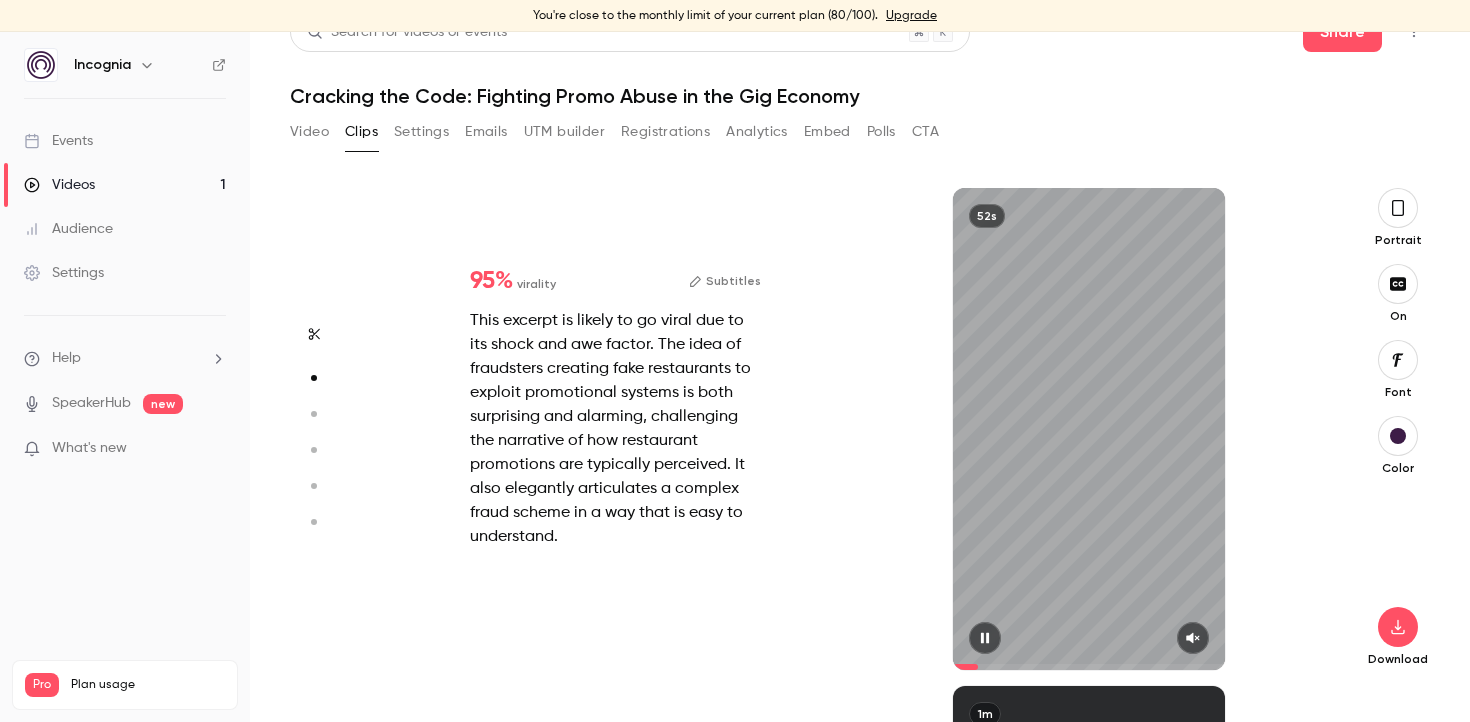 click 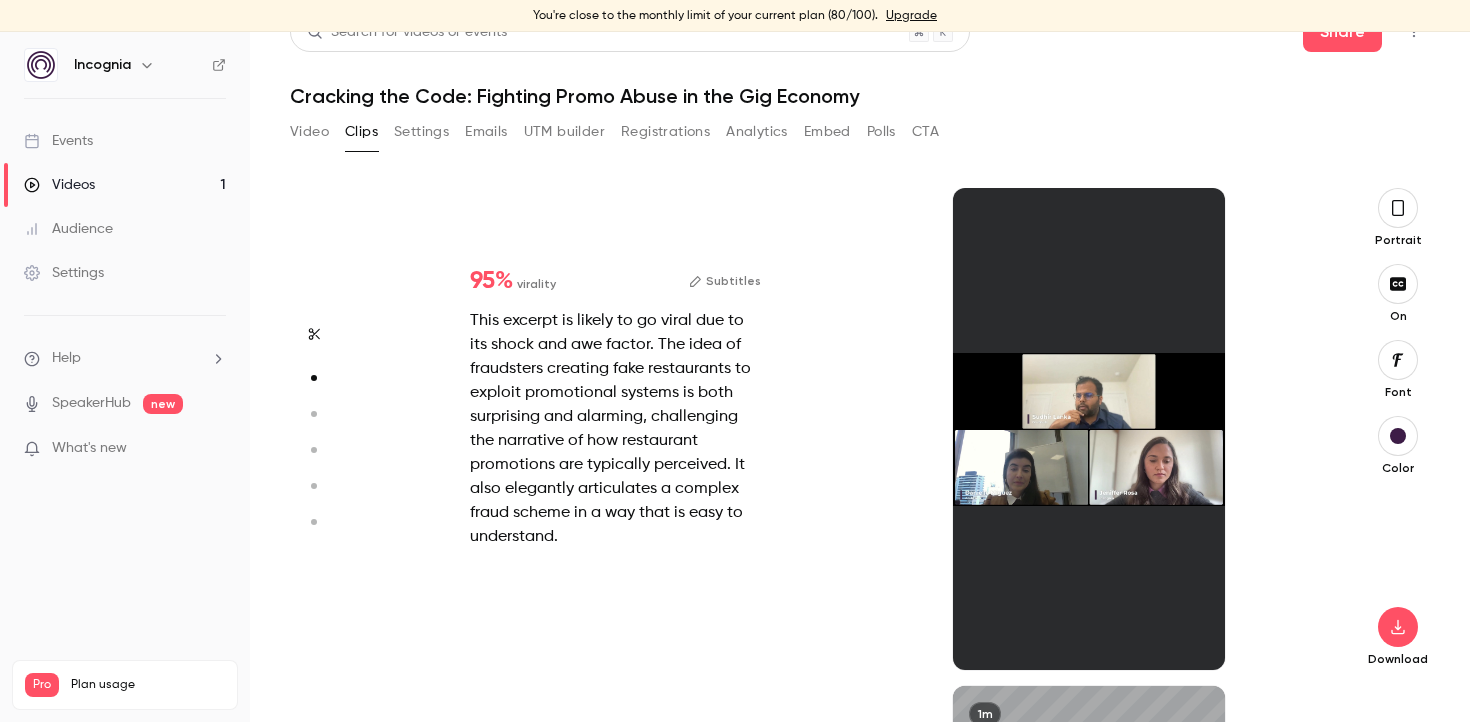 scroll, scrollTop: 498, scrollLeft: 0, axis: vertical 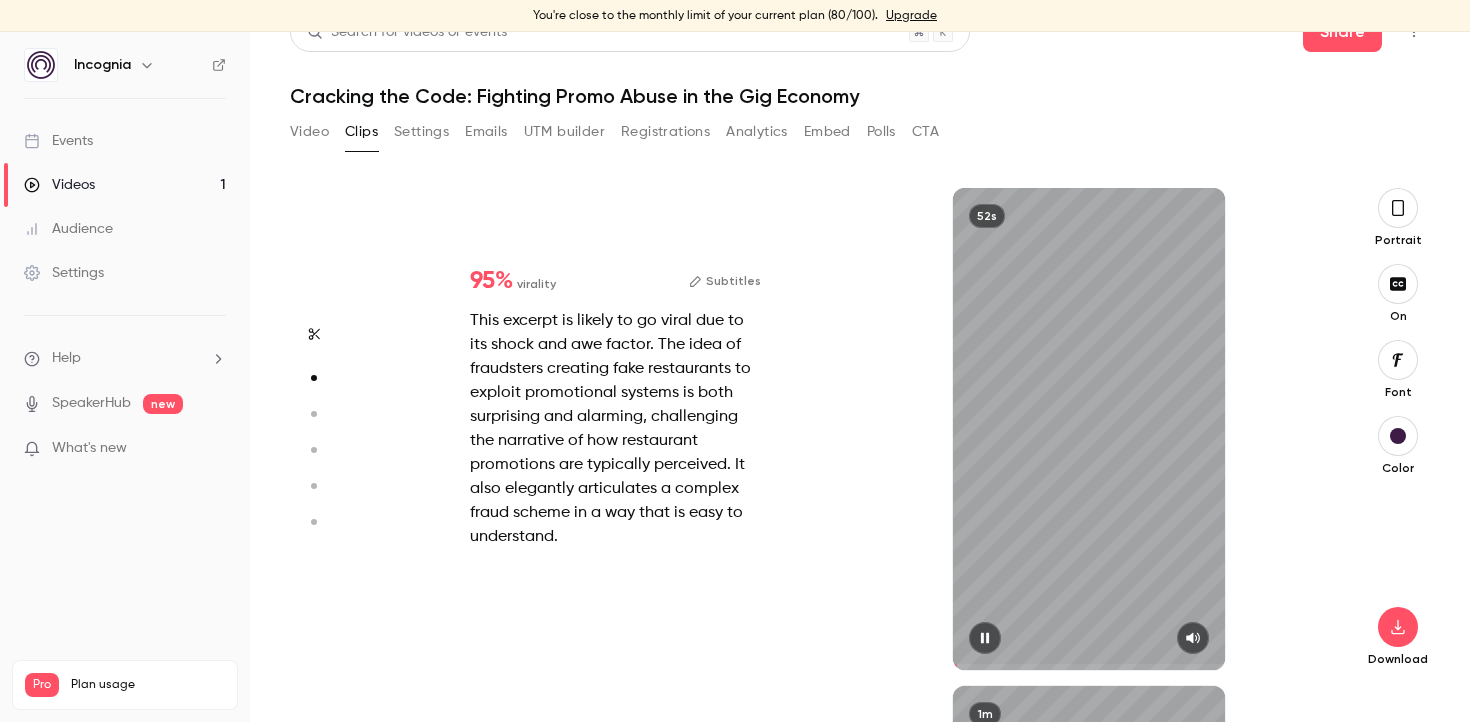 click on "52s" at bounding box center (1088, 429) 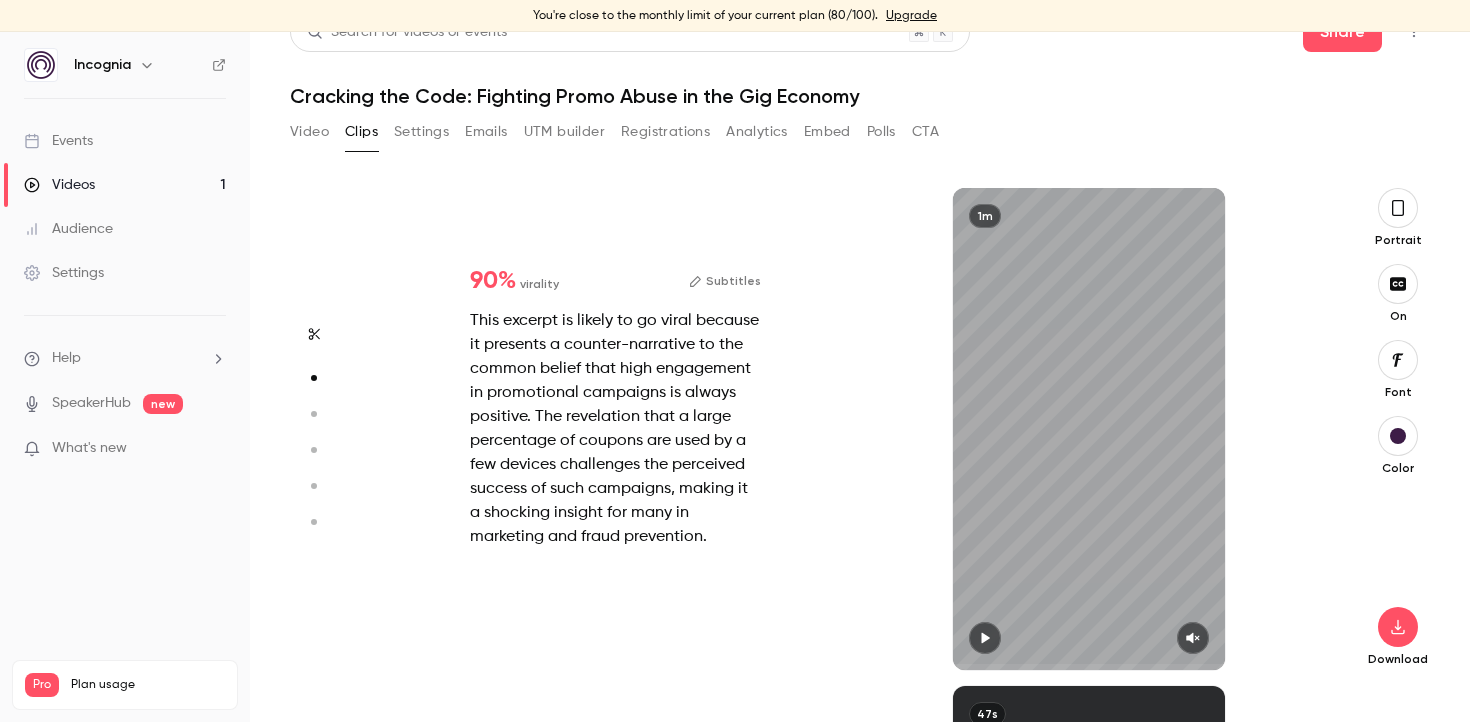 type on "*" 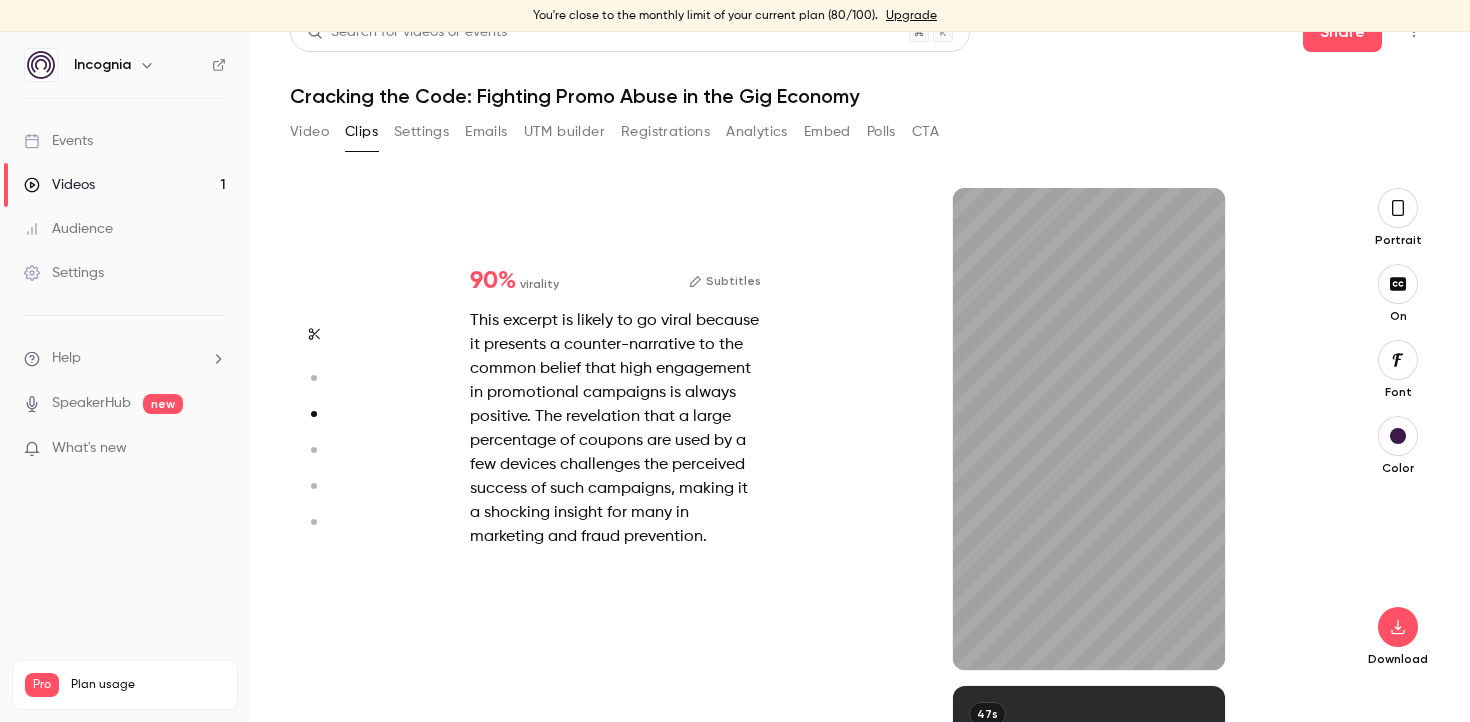scroll, scrollTop: 996, scrollLeft: 0, axis: vertical 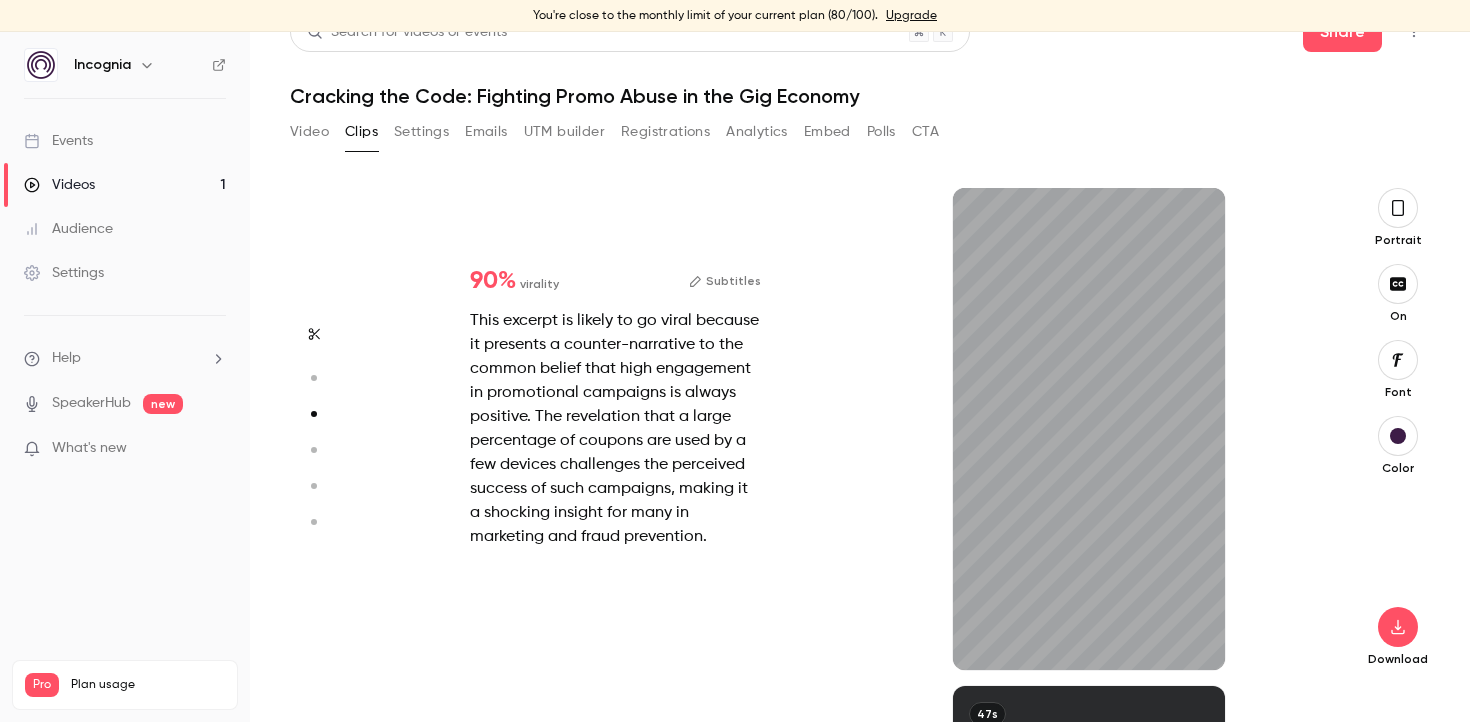 type on "*" 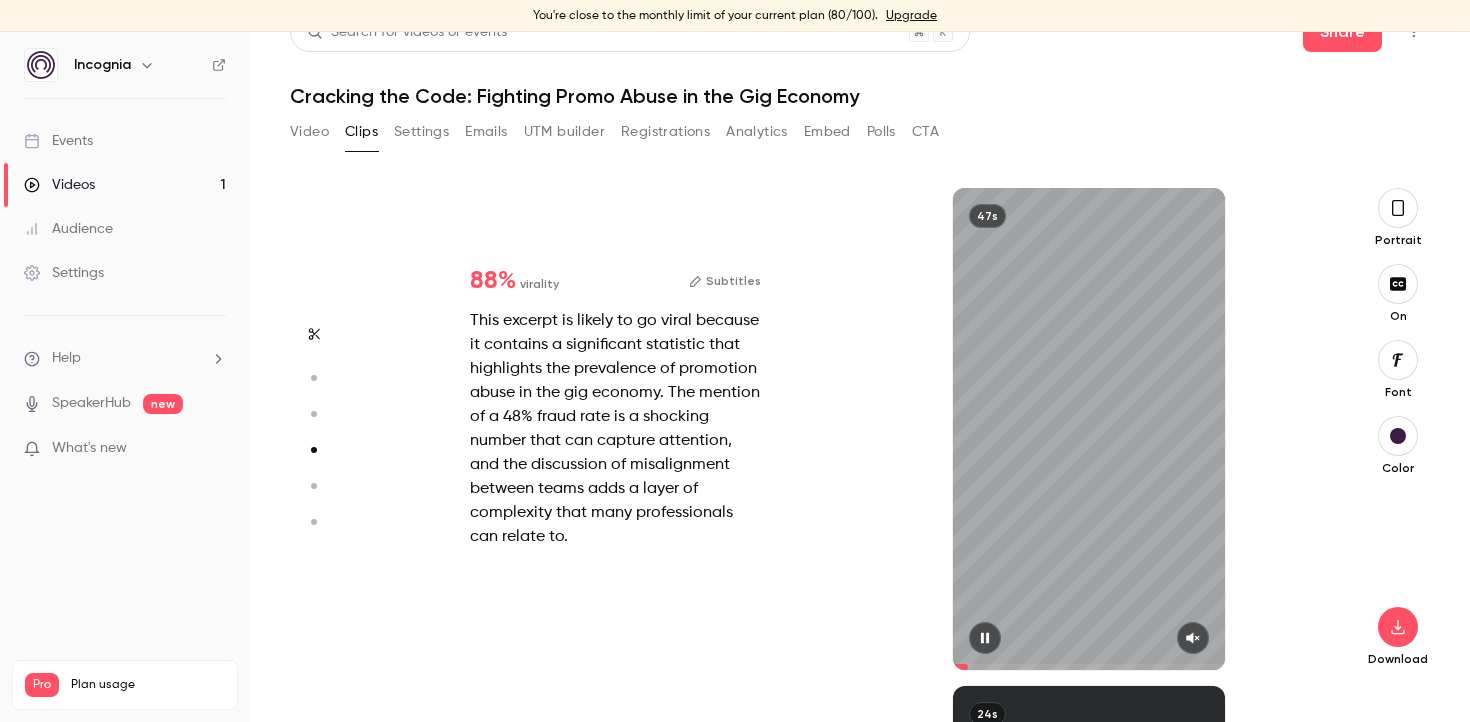 scroll, scrollTop: 1494, scrollLeft: 0, axis: vertical 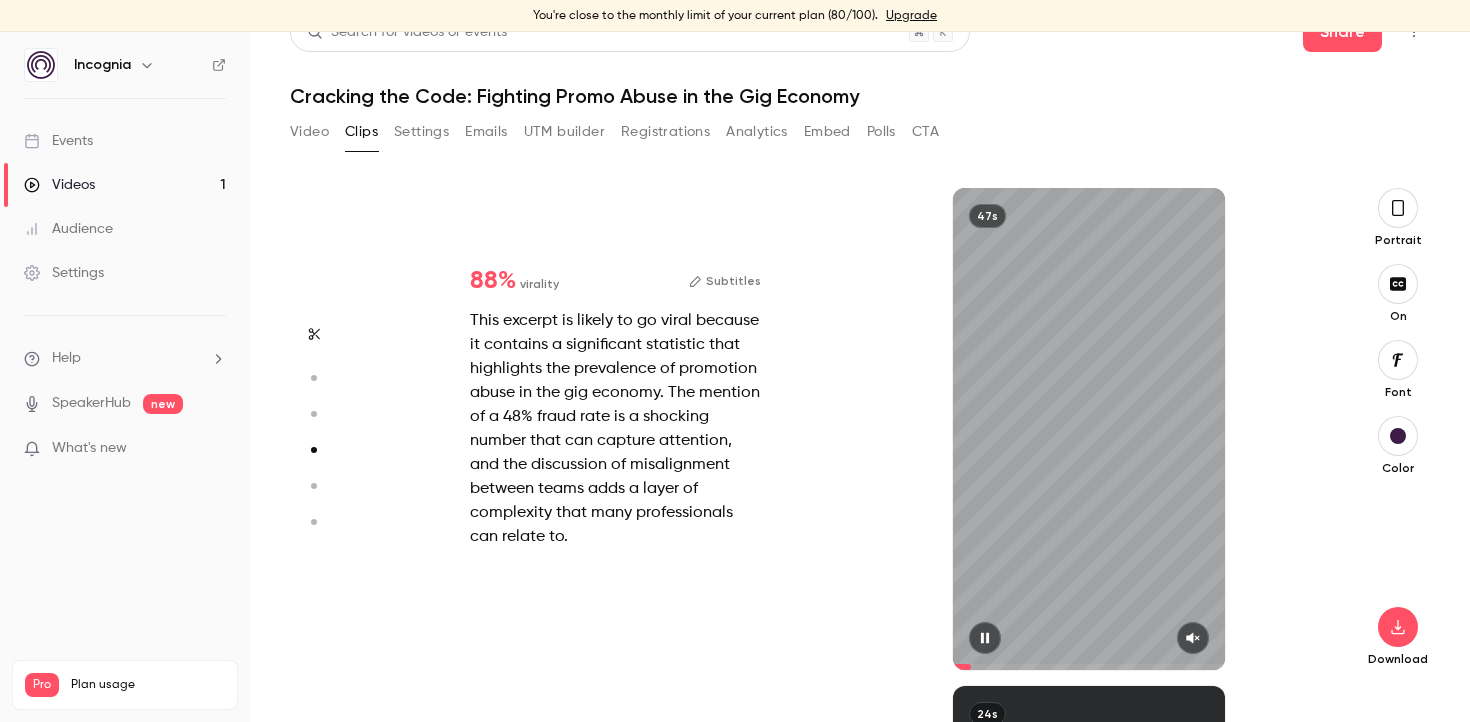click on "47s" at bounding box center [1088, 429] 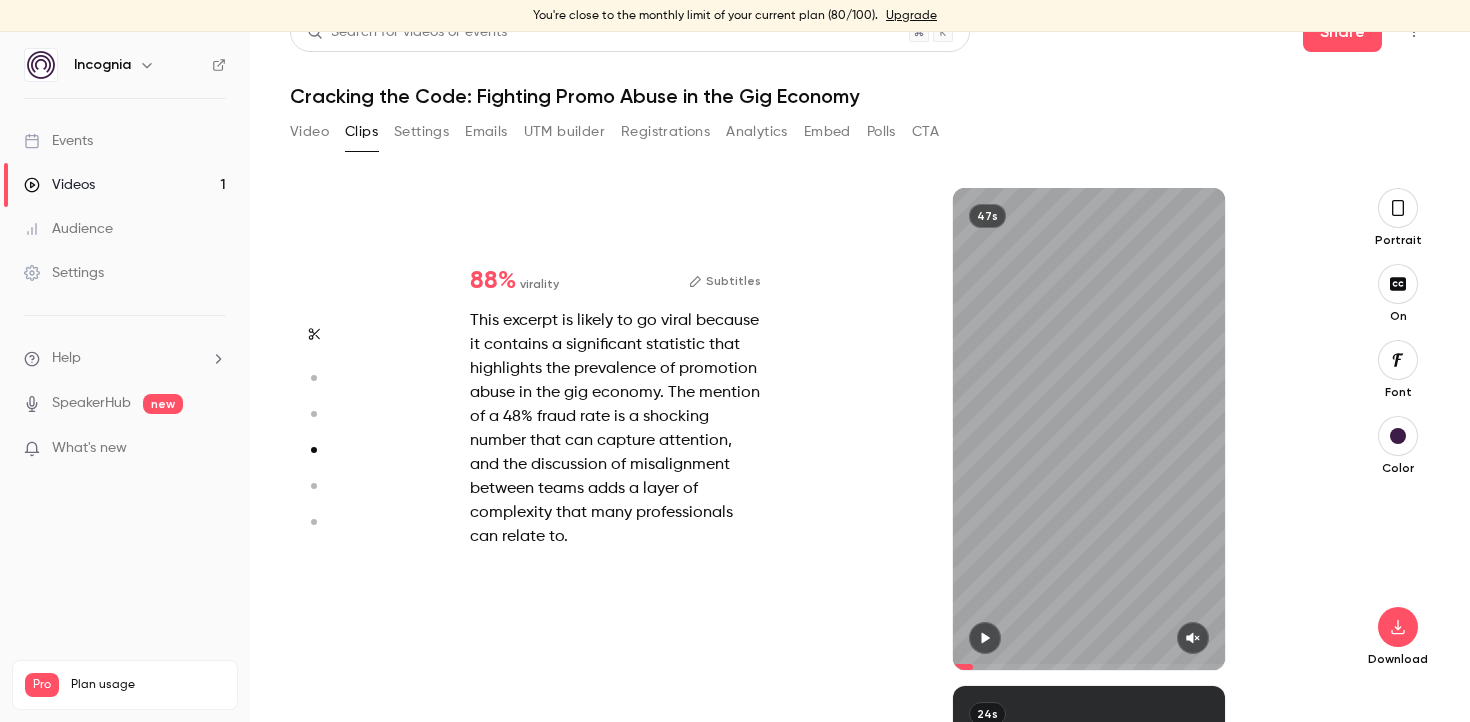 click on "47s" at bounding box center (1088, 429) 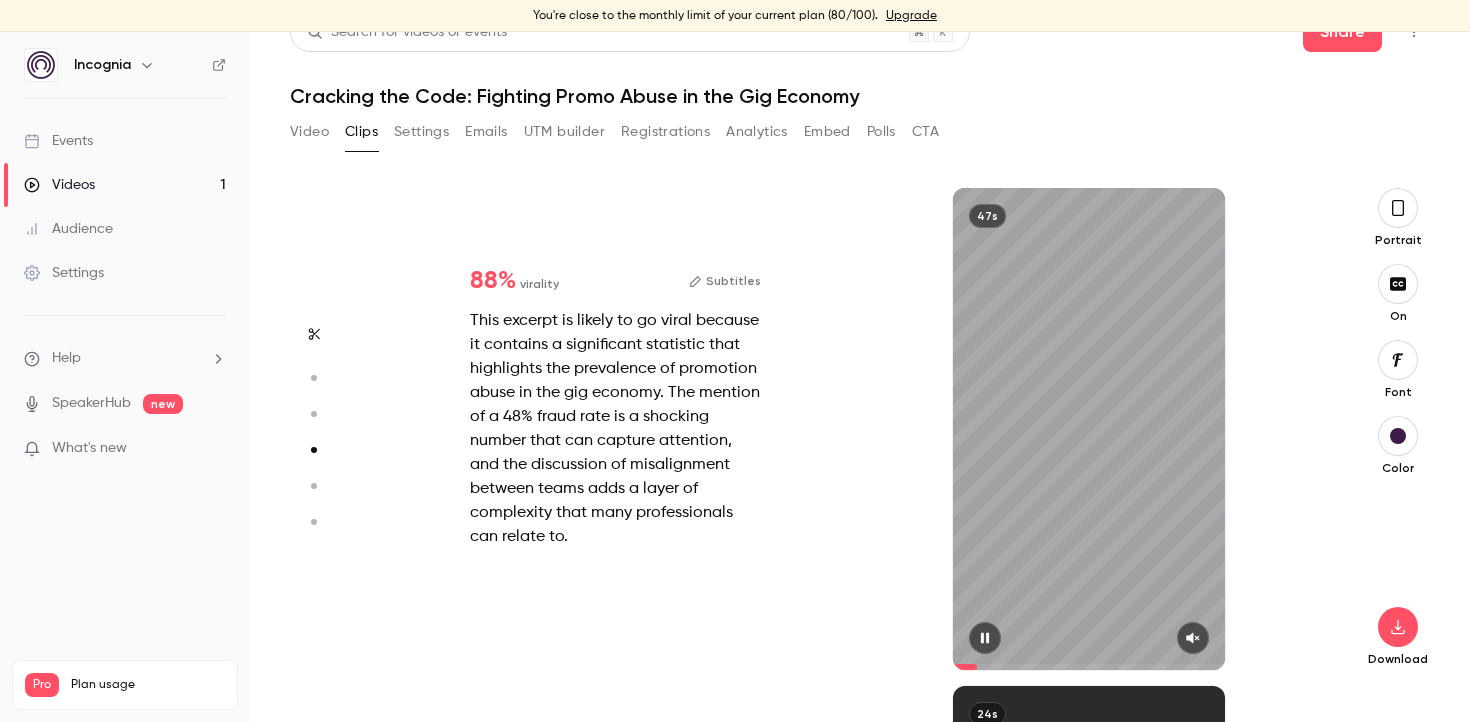 click 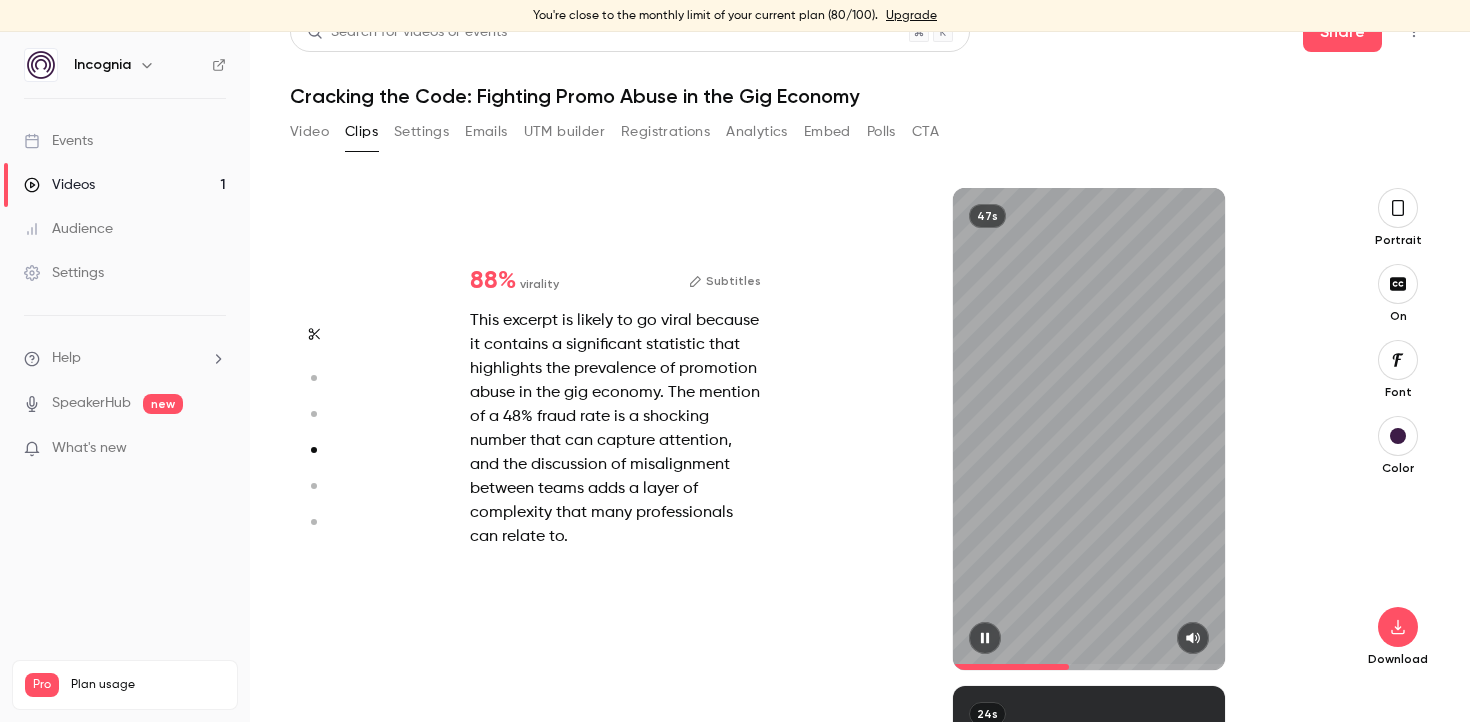 click at bounding box center [985, 638] 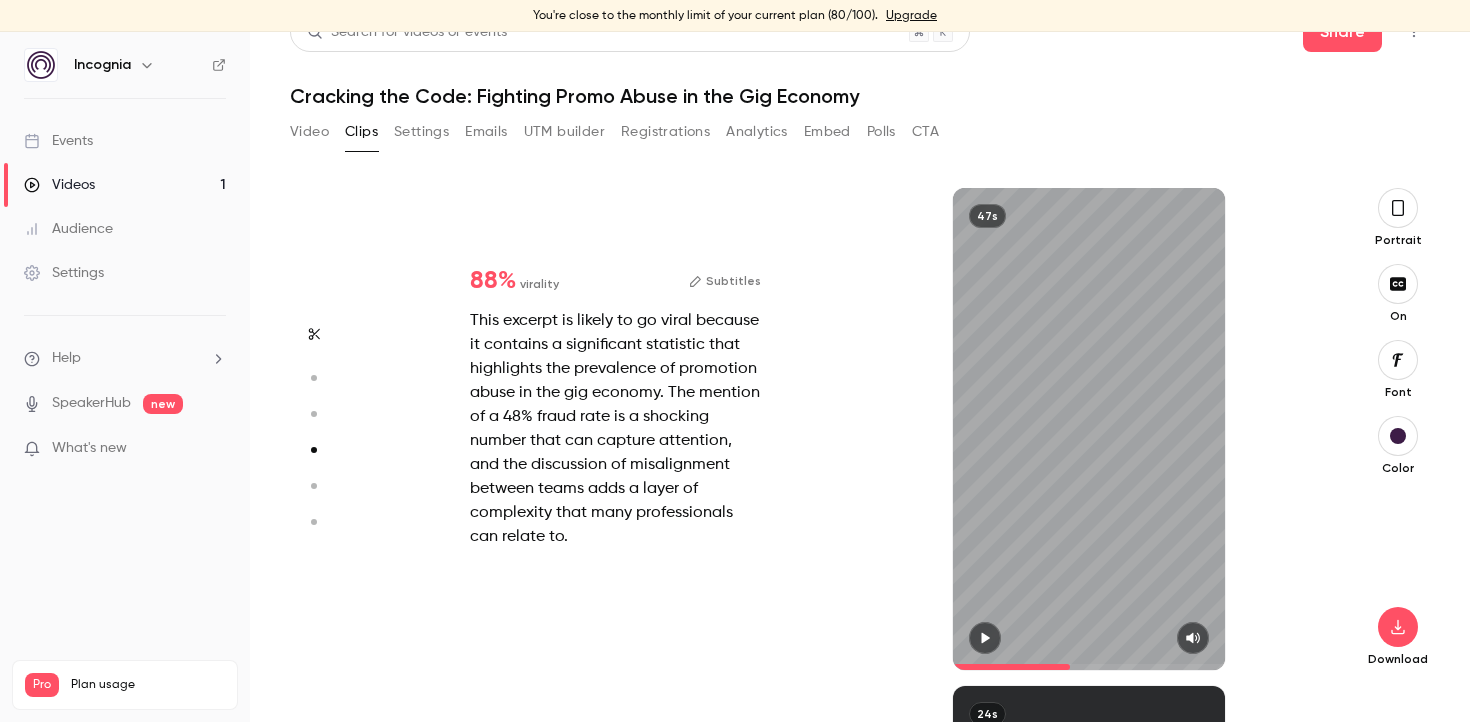 type on "*" 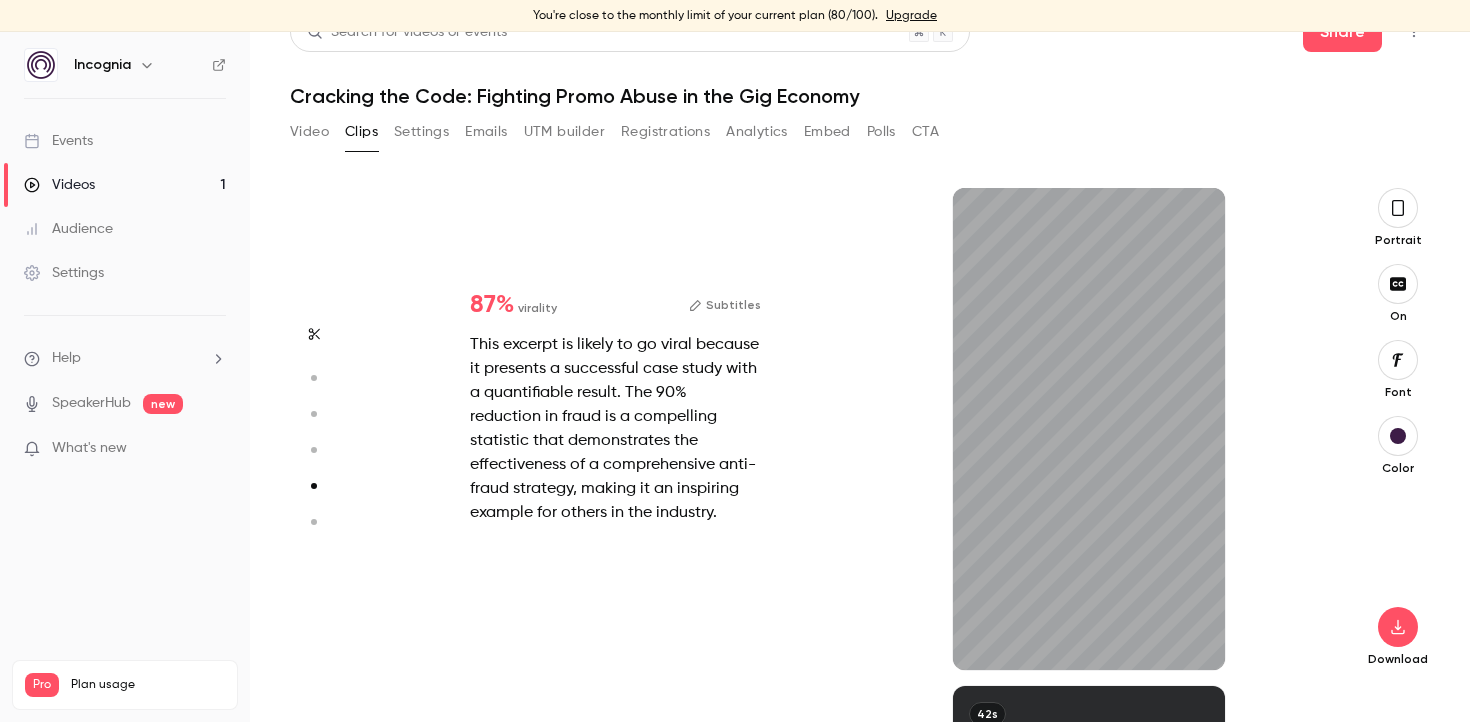 scroll, scrollTop: 1992, scrollLeft: 0, axis: vertical 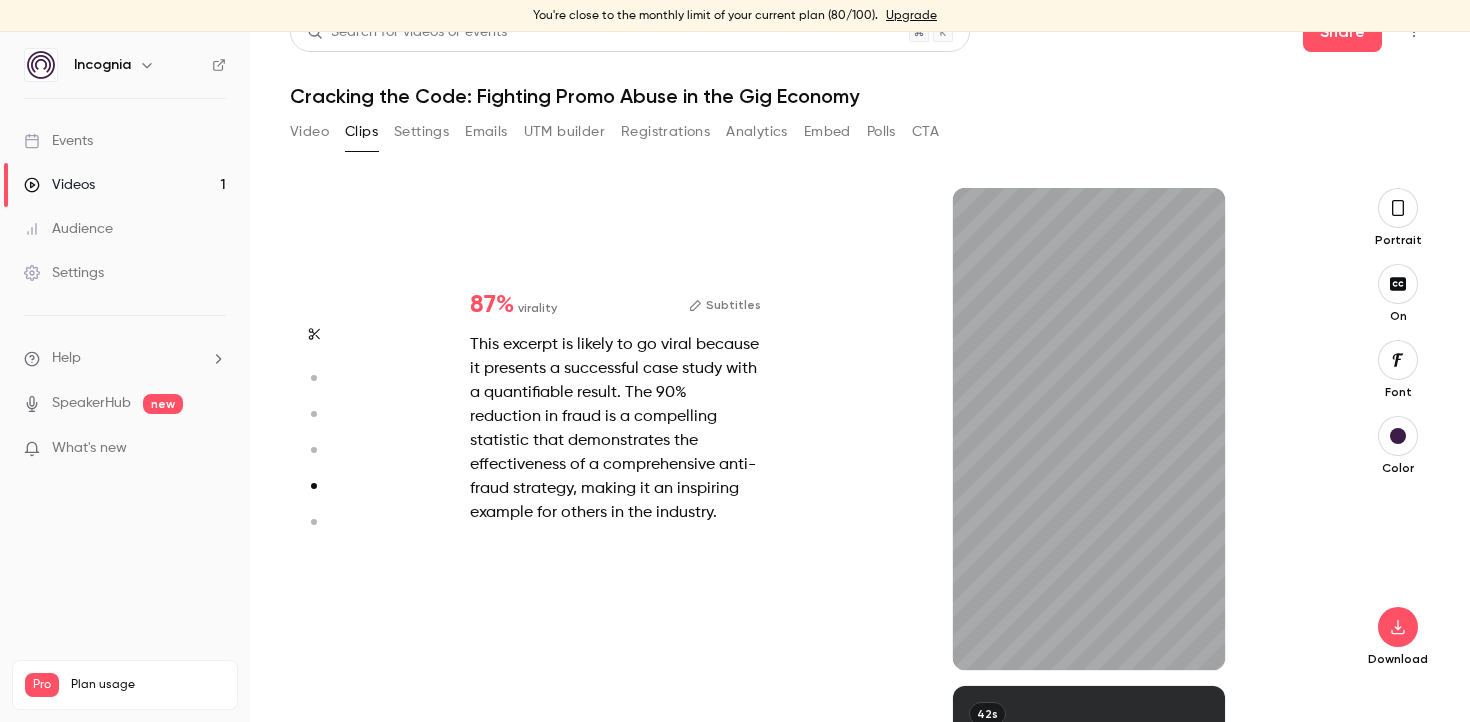 type on "*" 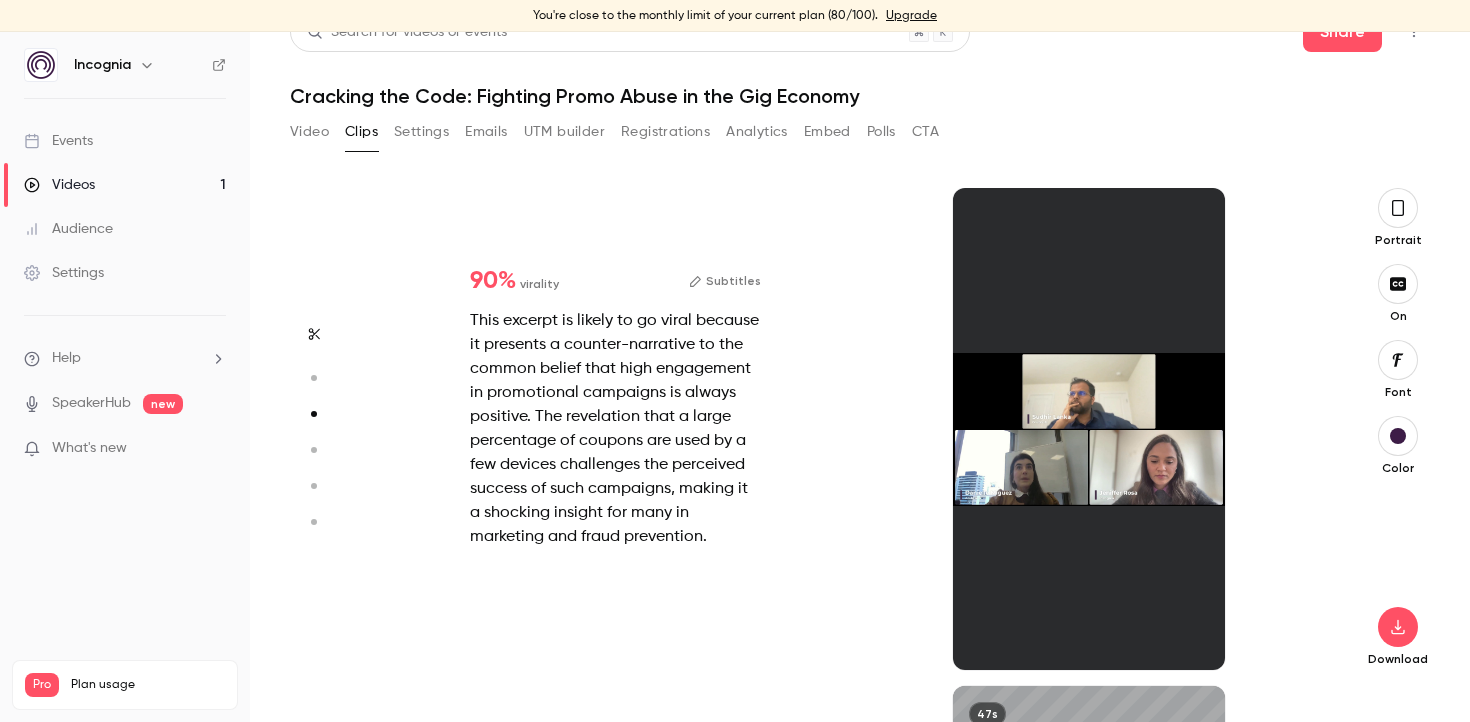 scroll, scrollTop: 996, scrollLeft: 0, axis: vertical 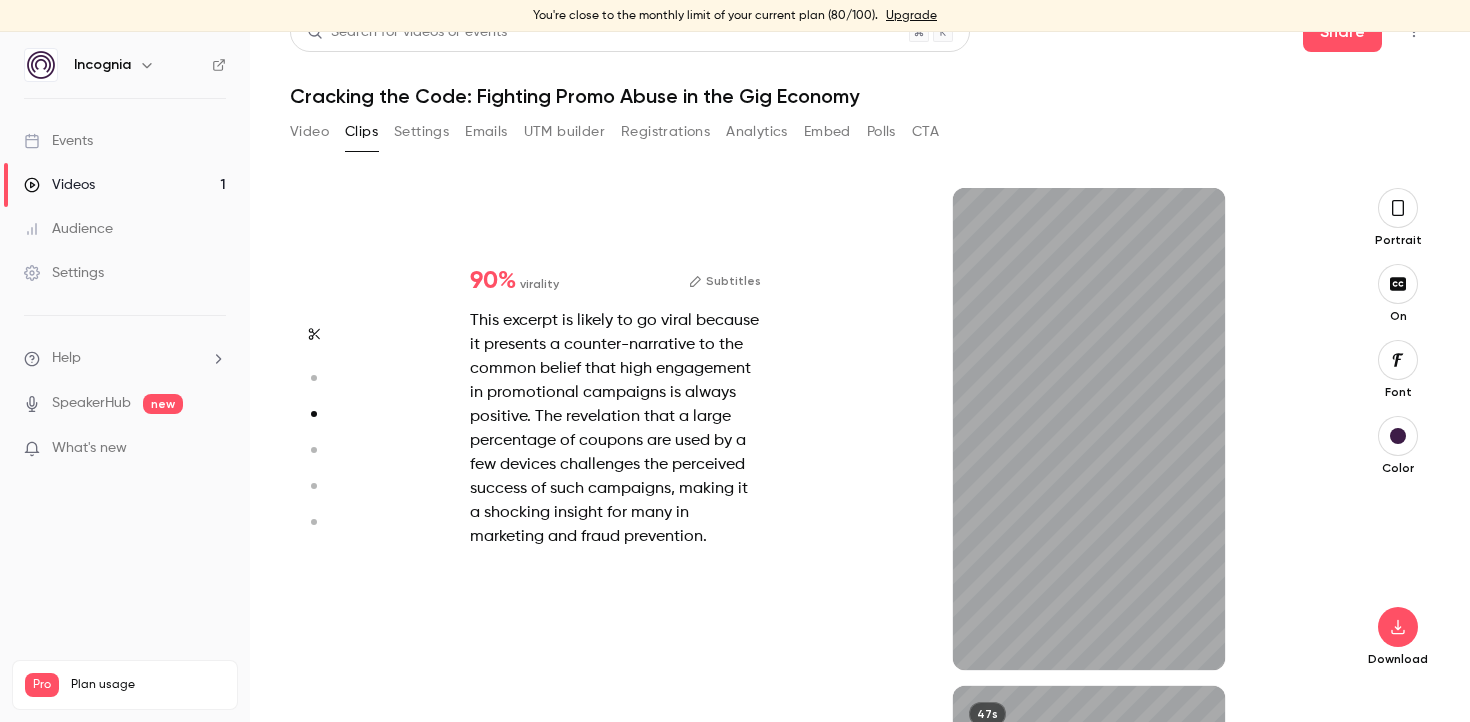 type on "***" 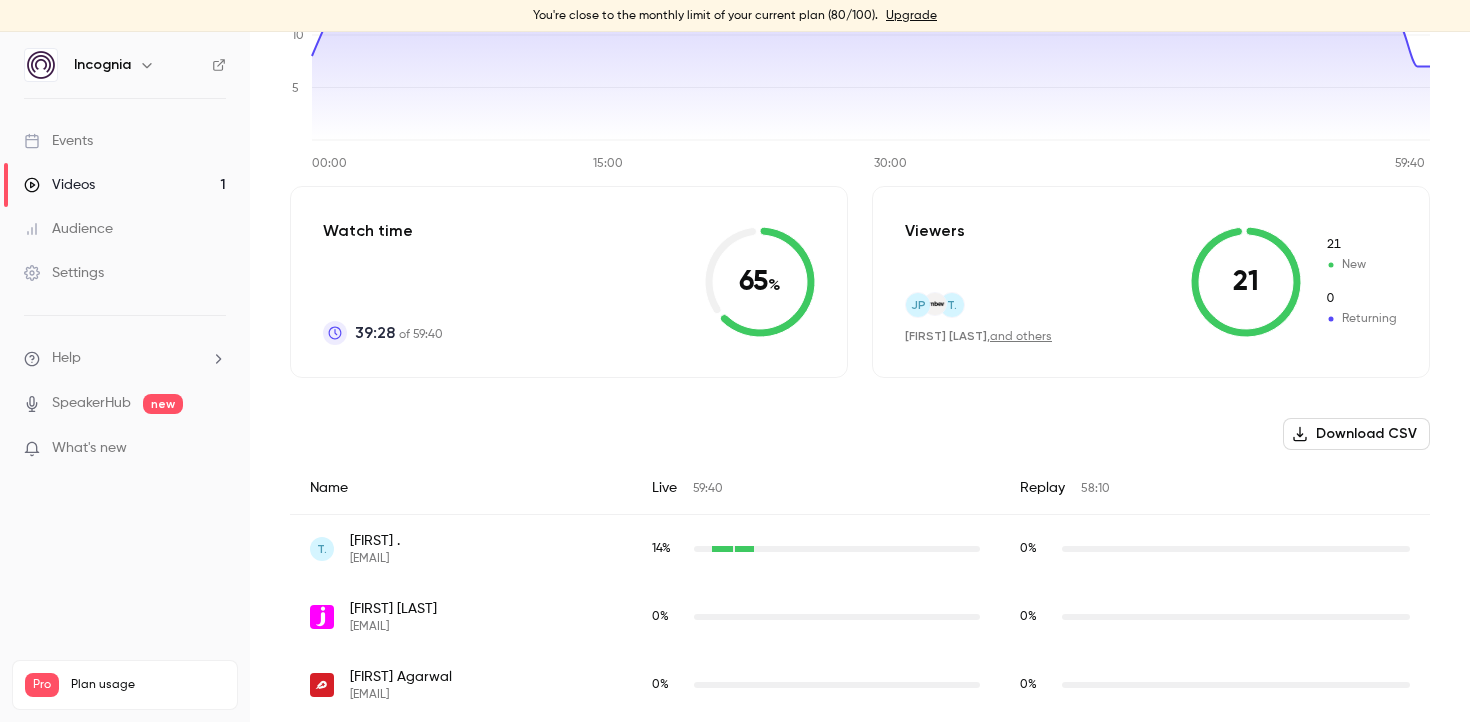 scroll, scrollTop: 0, scrollLeft: 0, axis: both 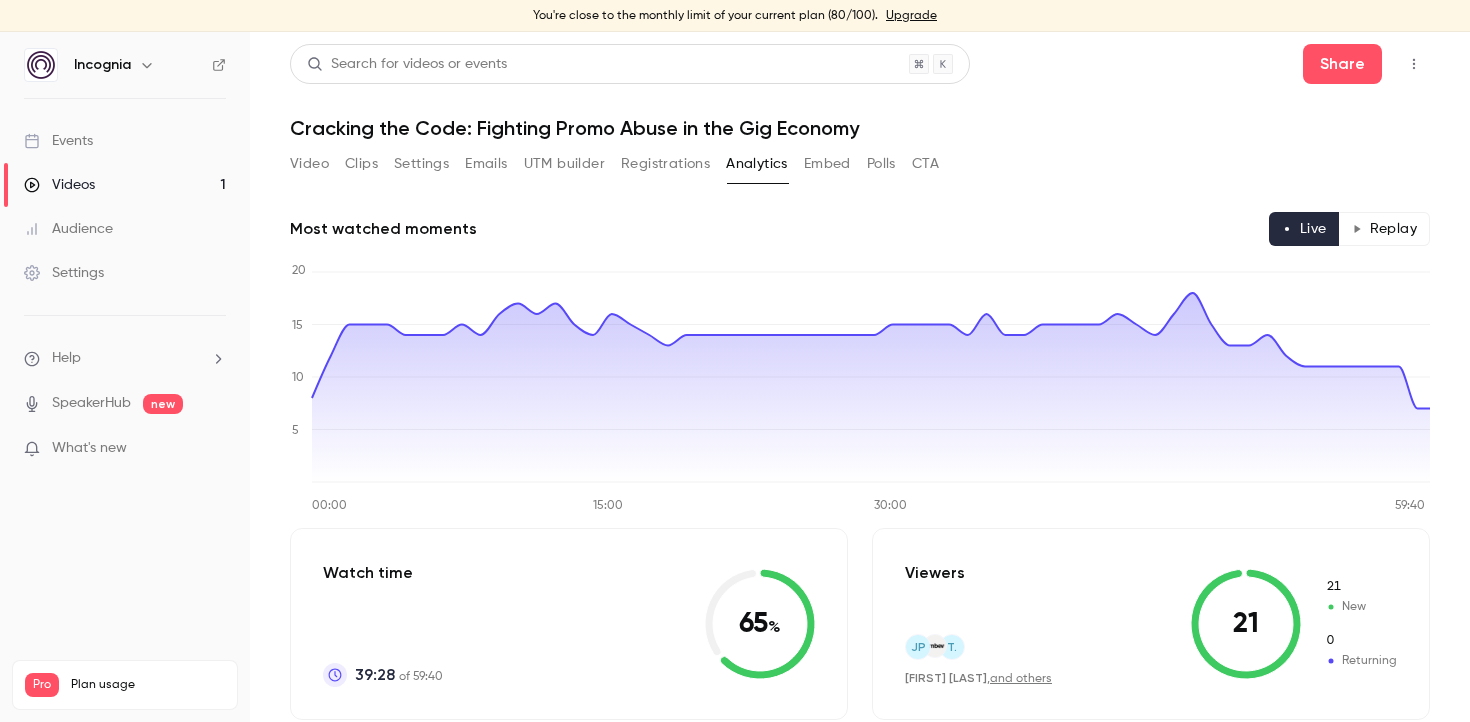 click on "Settings" at bounding box center [421, 164] 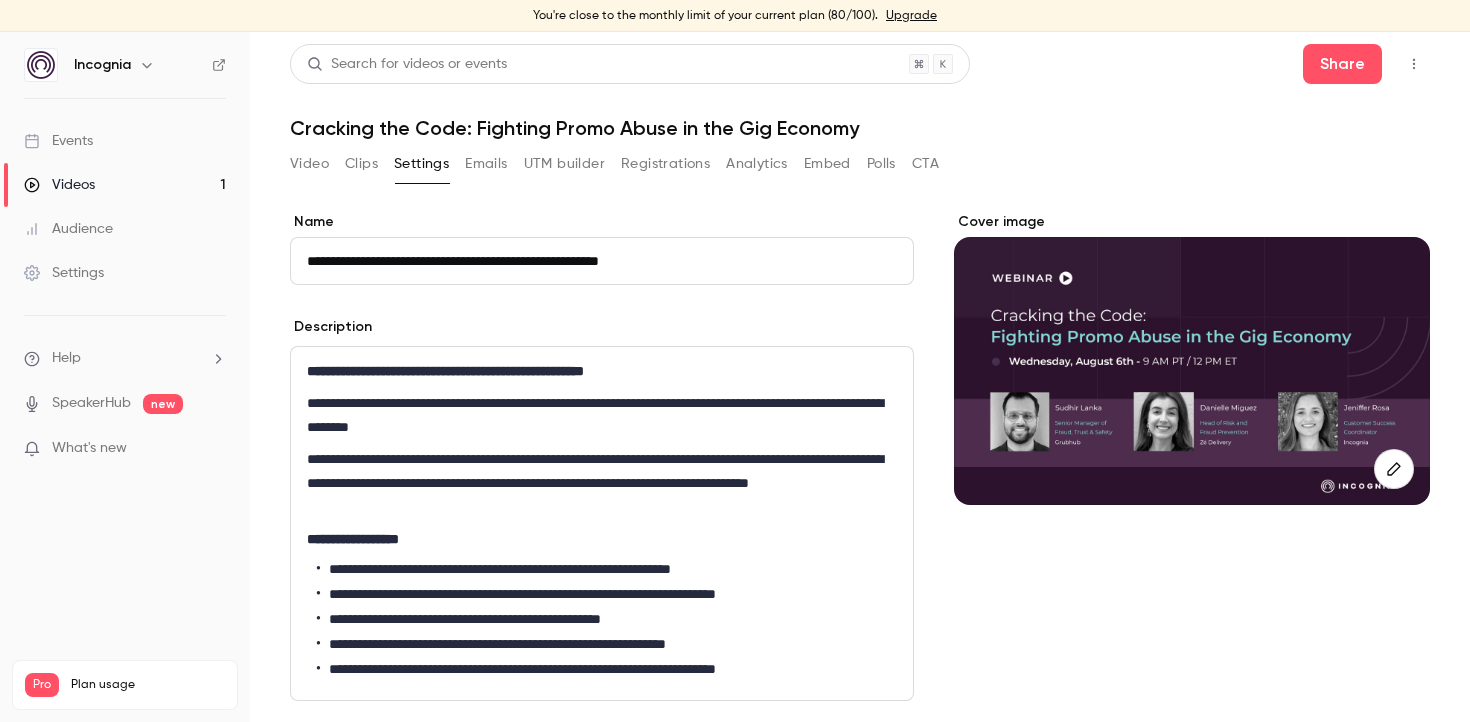 click on "Clips" at bounding box center [361, 164] 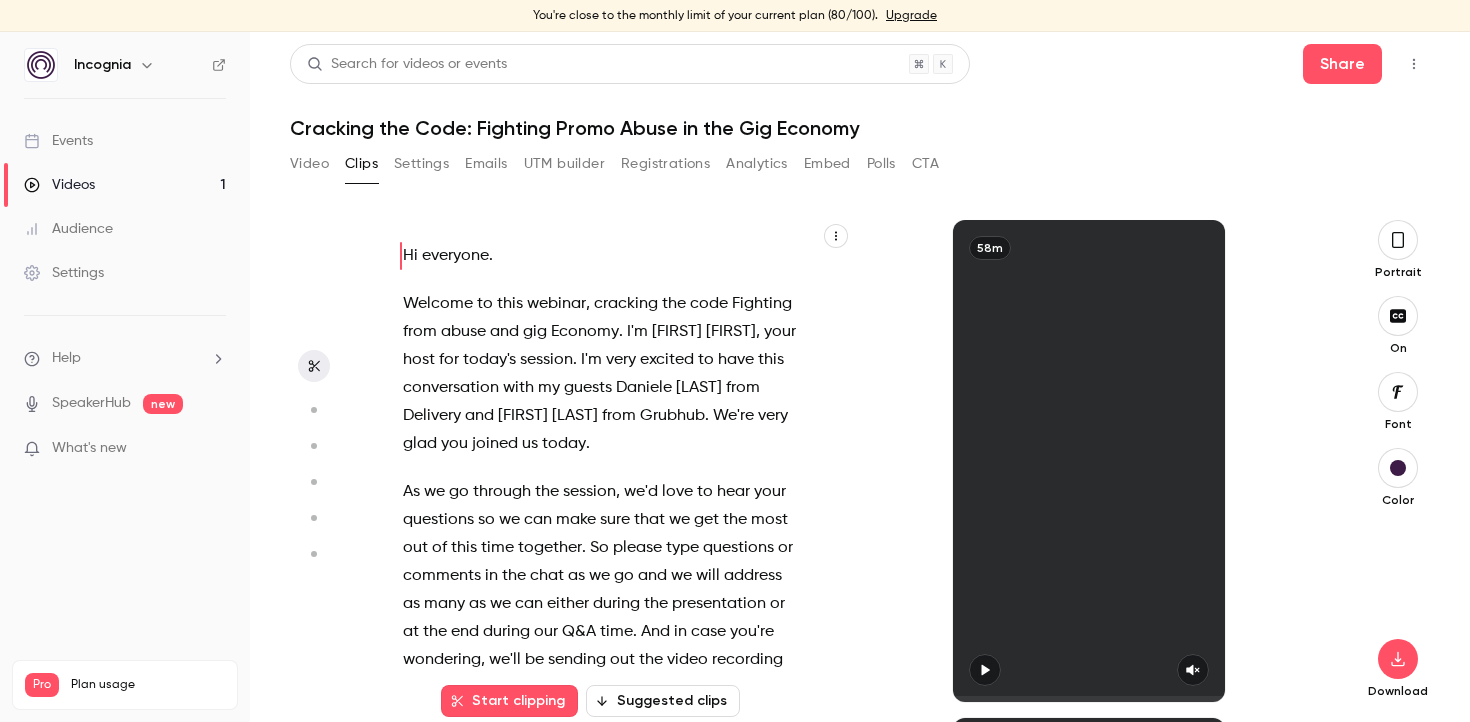 click on "Video Clips Settings Emails UTM builder Registrations Analytics Embed Polls CTA" at bounding box center [614, 164] 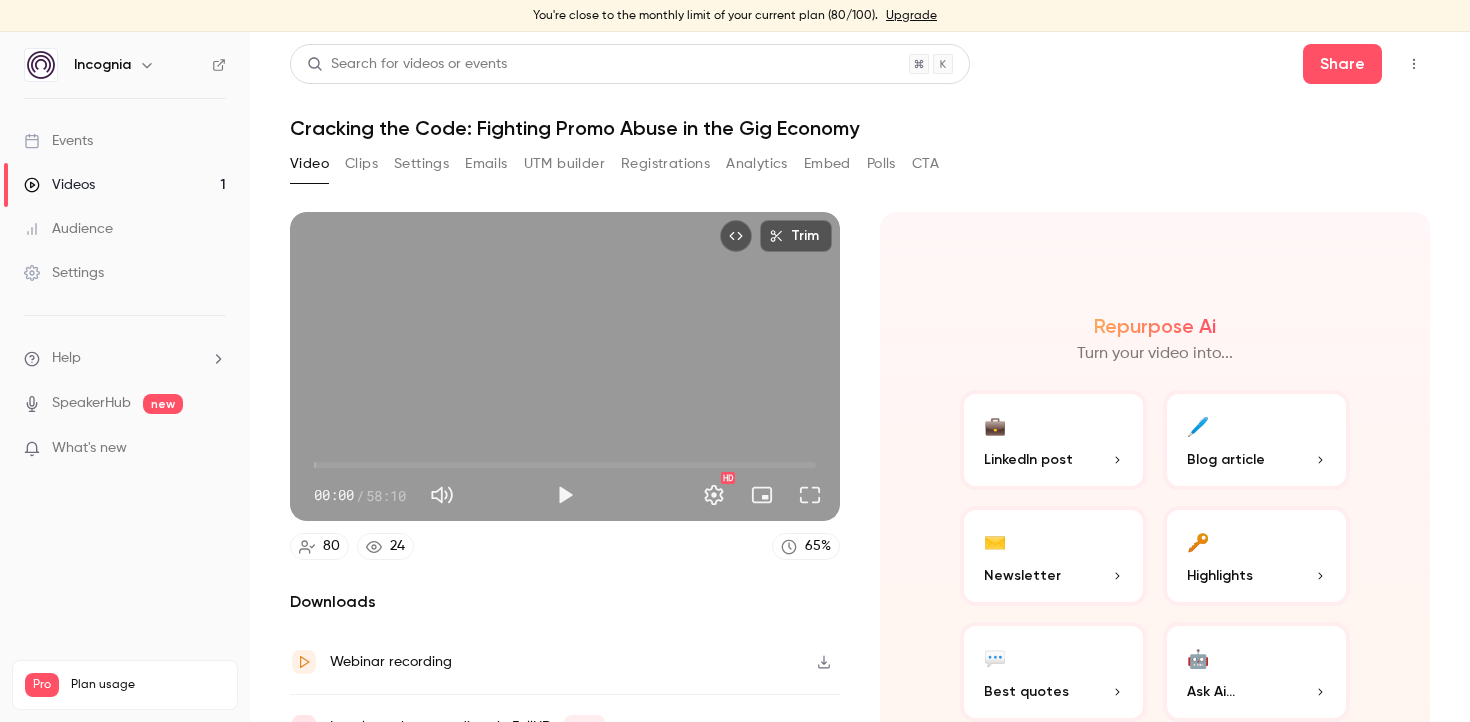 scroll, scrollTop: 102, scrollLeft: 0, axis: vertical 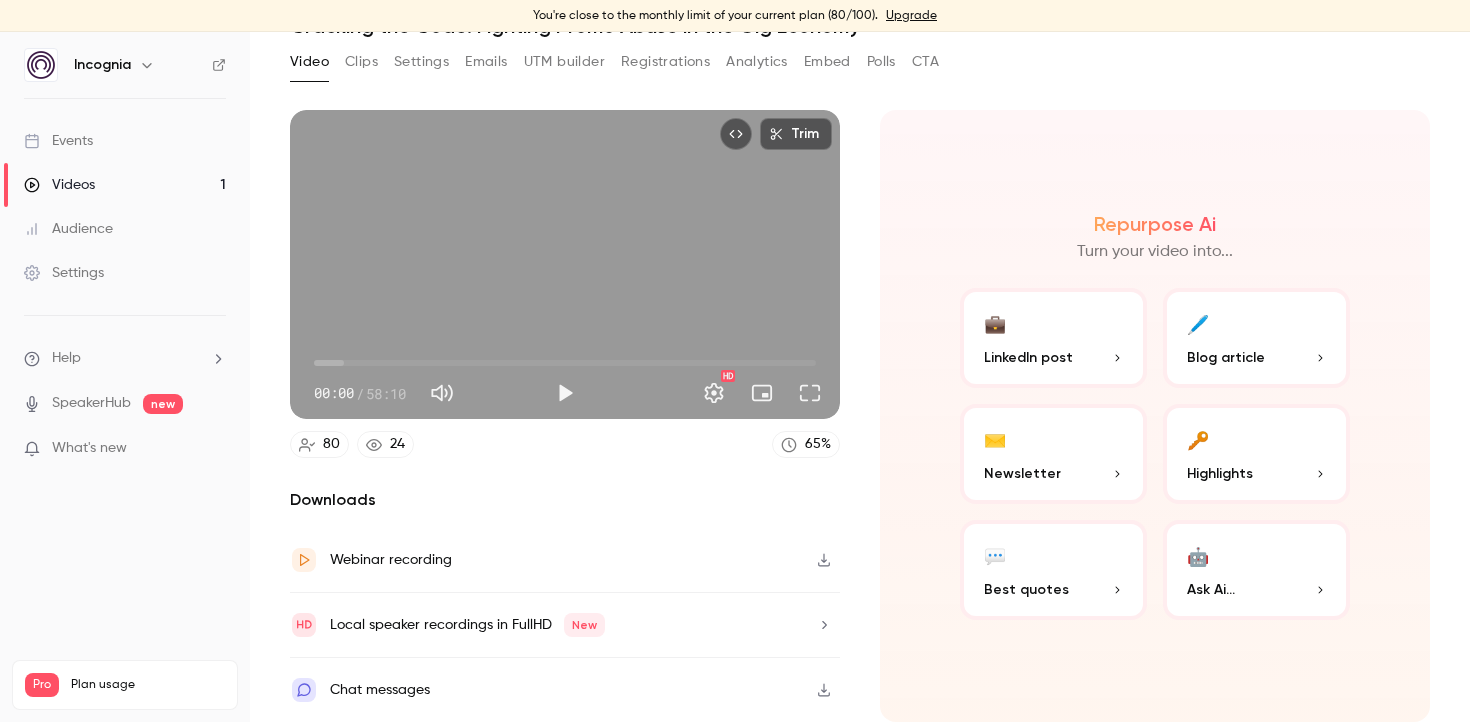 click on "Chat messages" at bounding box center [565, 690] 